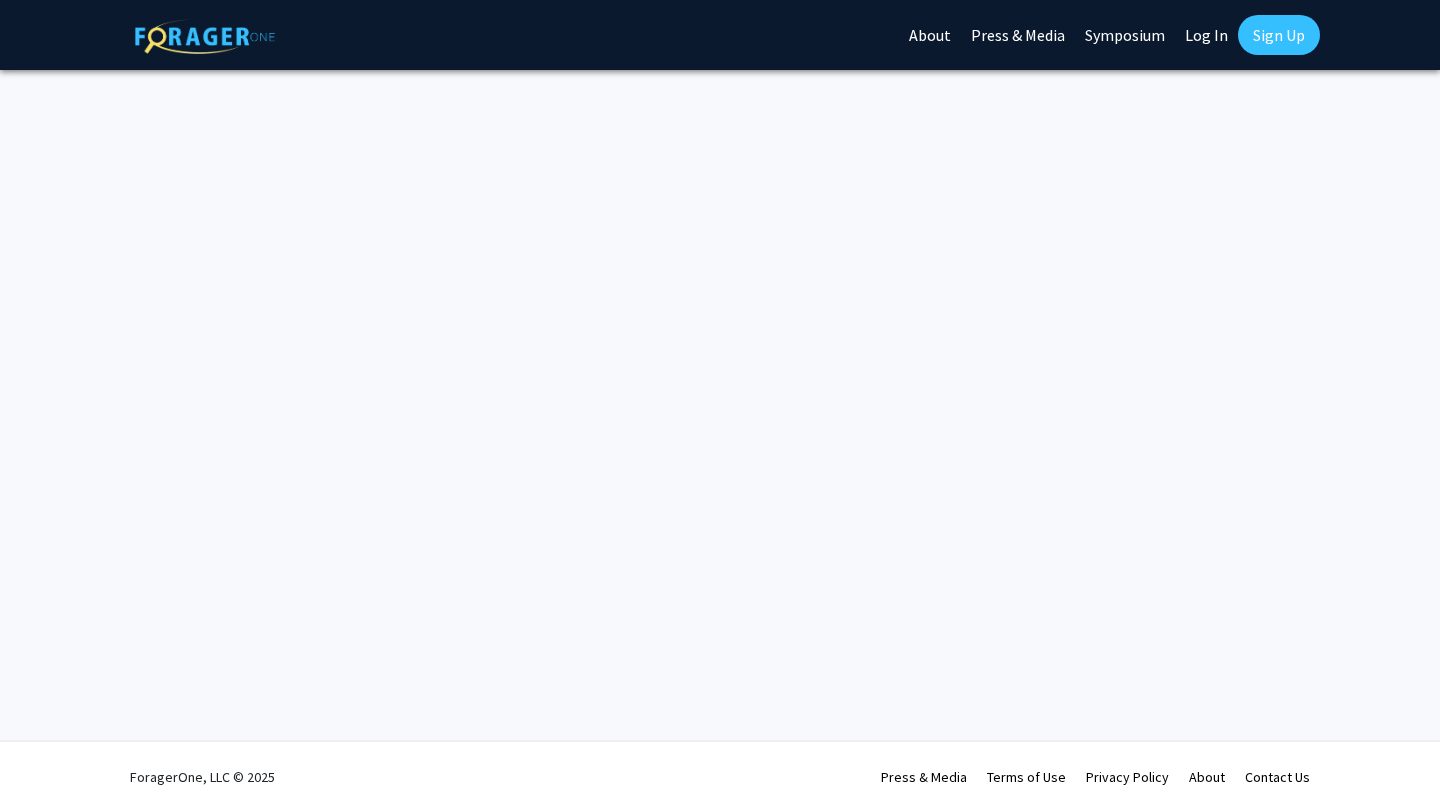 scroll, scrollTop: 0, scrollLeft: 0, axis: both 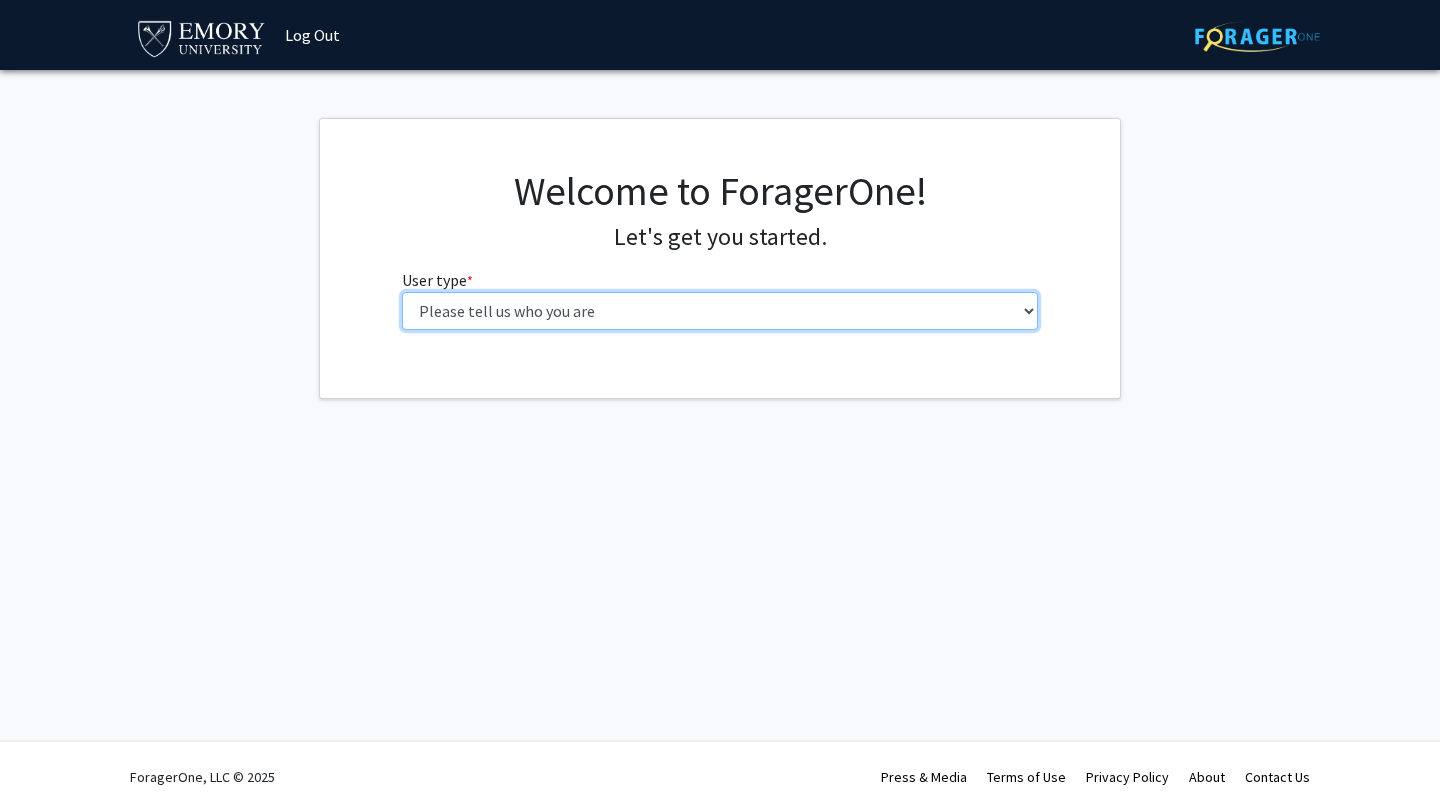 click on "Please tell us who you are  Undergraduate Student   Master's Student   Doctoral Candidate (PhD, MD, DMD, PharmD, etc.)   Postdoctoral Researcher / Research Staff / Medical Resident / Medical Fellow   Faculty   Administrative Staff" at bounding box center (720, 311) 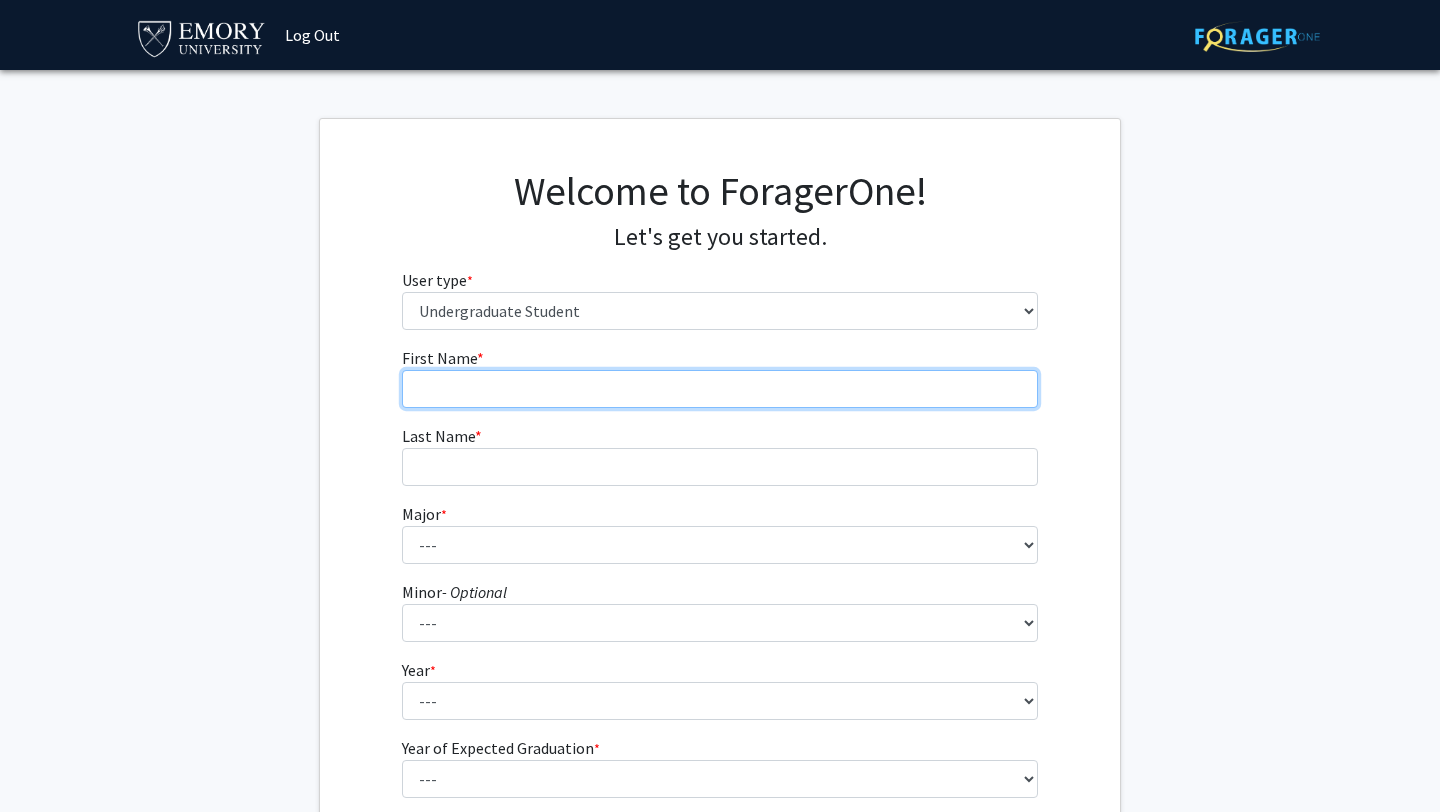 click on "First Name * required" at bounding box center [720, 389] 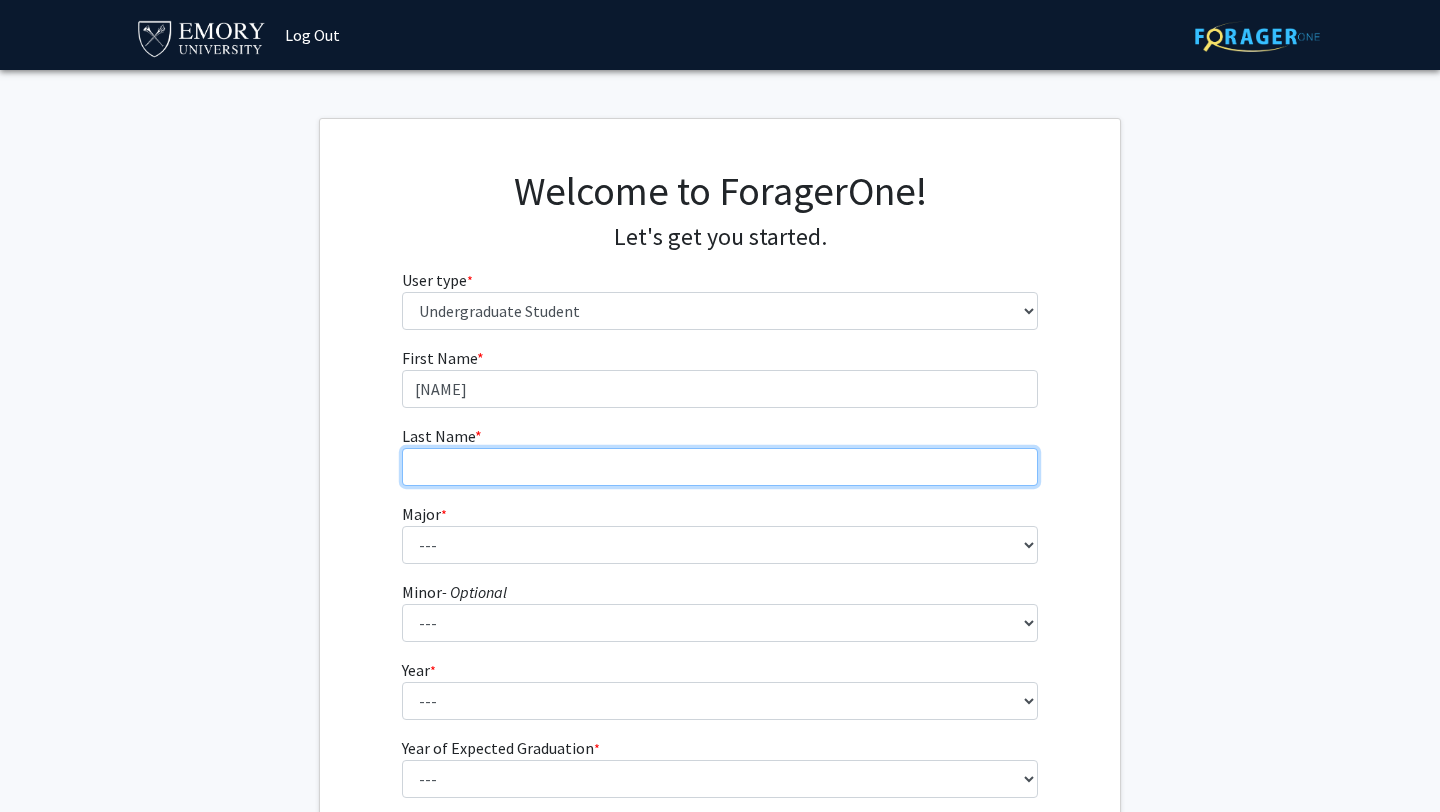 type on "[LAST]" 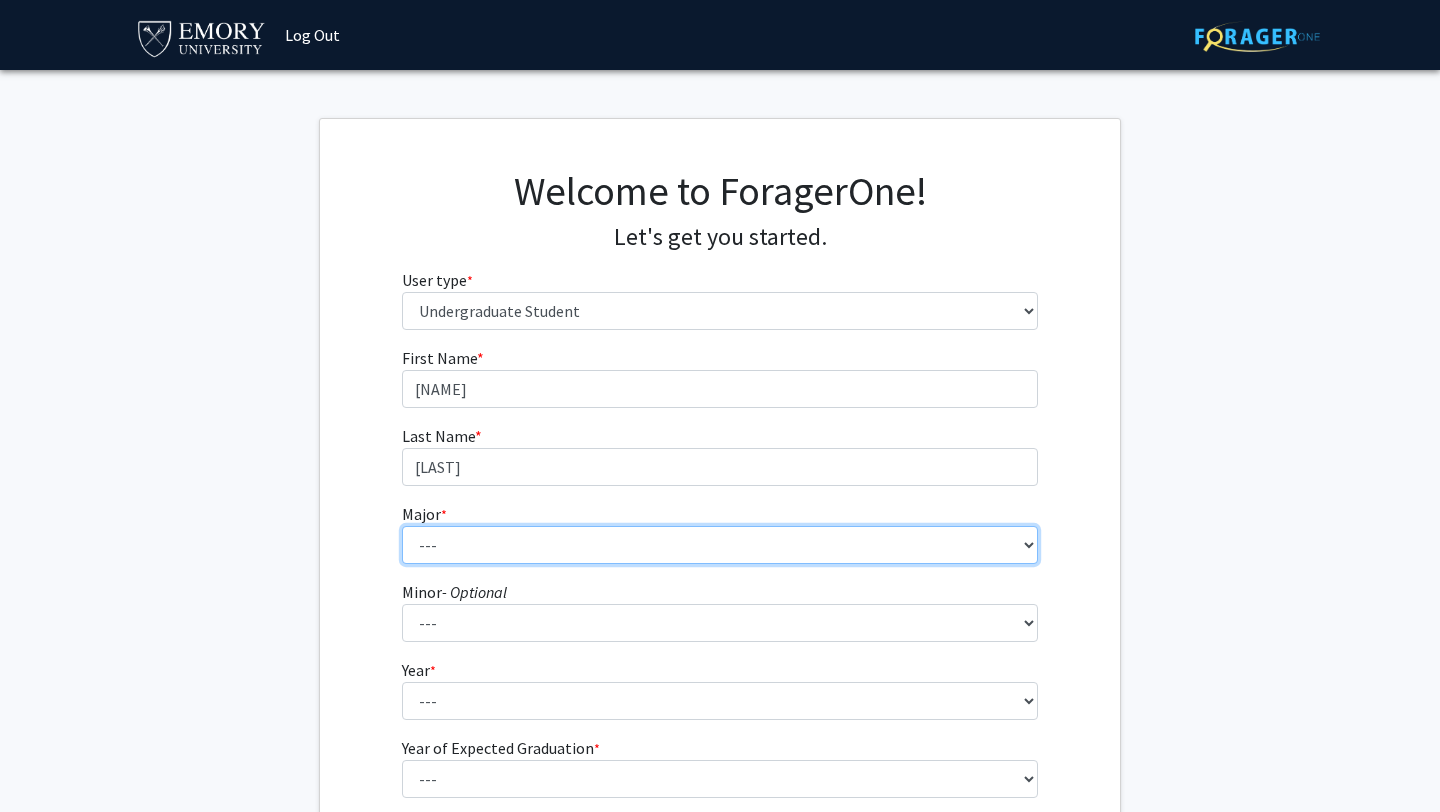 click on "---  Accounting   African American Studies   African Studies   American Studies   Analytic Consulting   Ancient Mediterranean Studies   Anthropology   Applied Mathematics   Arabic   Art History   Arts Management   Biology   Biophysics   Business Administration   Business and Society   Chemistry   Chinese Studies   Classical Civilization   Classics   Comparative Literature   Computer Science   Dance and Movement Studies   East Asian Studies   Economics   Engineering   Engineering Sciences   English   English and Creative Writing   Entrepreneurship   Environment and Sustainability Management   Environmental Sciences   Film and Media   Film and Media Management   Finance   French   German Studies   Greek   Health Innovation   History   Human Health   Information Systems and Operations Management   Integrated Visual Arts   Interdisciplinary Studies in Society and Culture   International Business   International Studies   Italian Studies   Japanese   Jewish Studies   Latin   Latin American and Caribbean Studies" at bounding box center [720, 545] 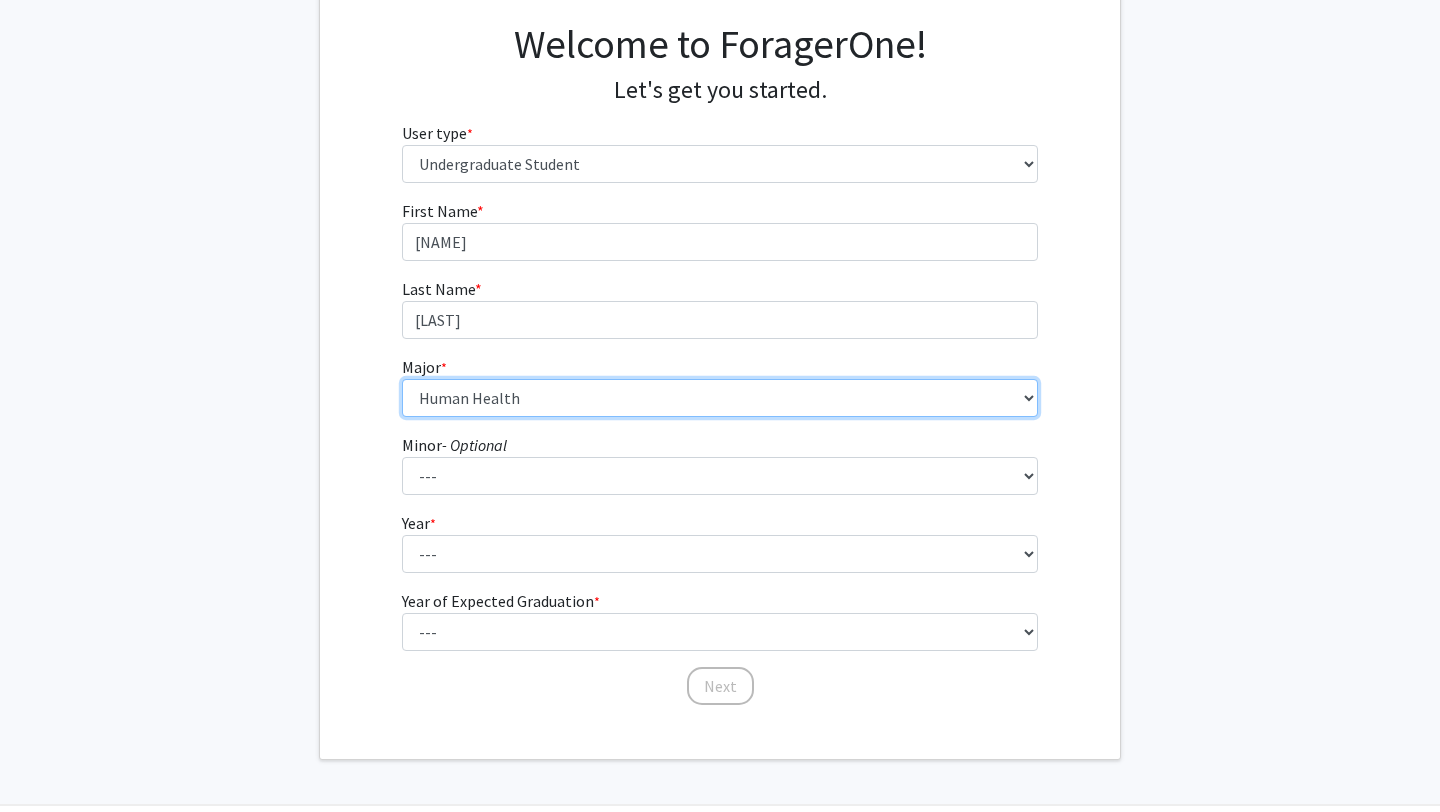 scroll, scrollTop: 184, scrollLeft: 0, axis: vertical 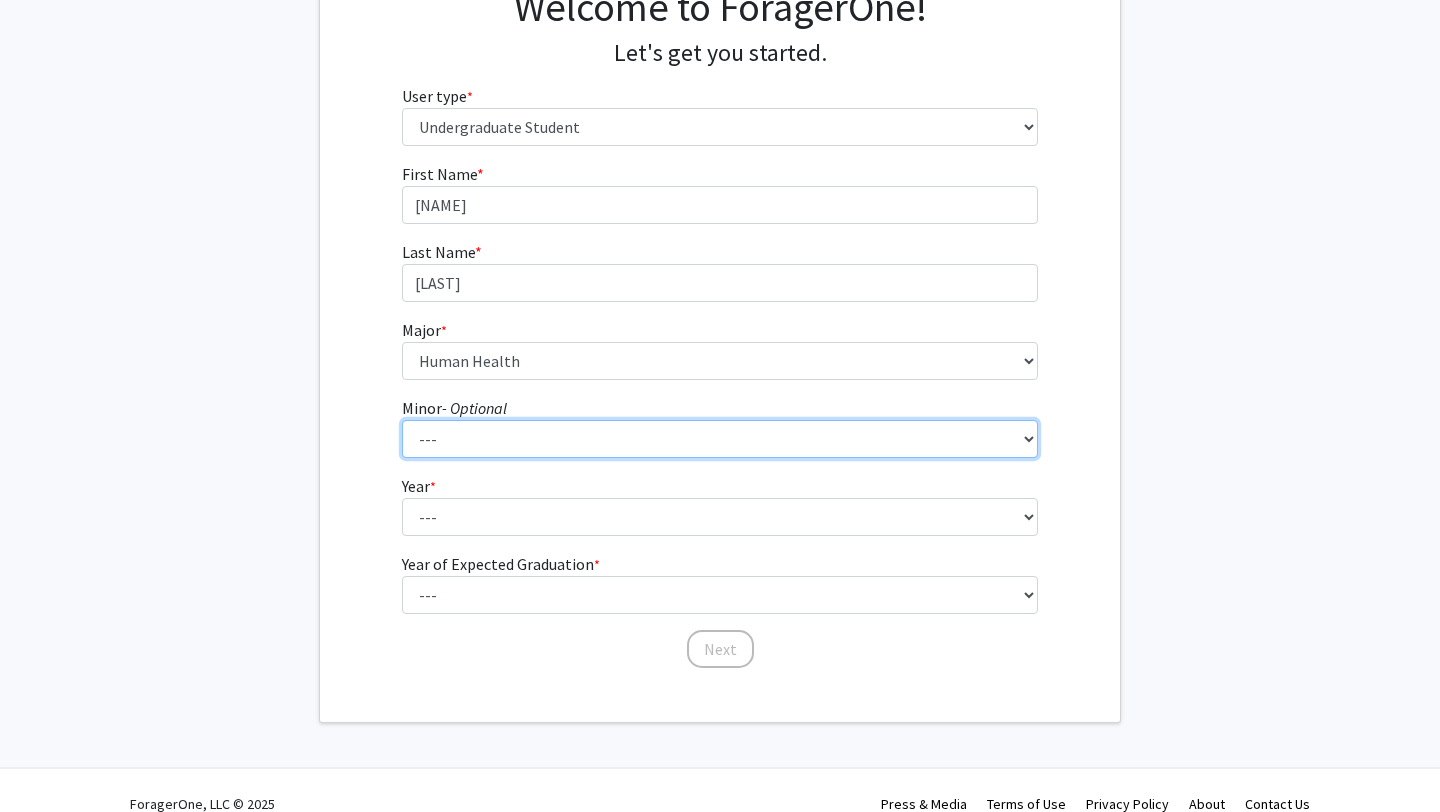 click on "---  African American Studies   African Studies   American Studies   Ancient Mediterranean Studies   Anthropology   Applied Mathematics   Arabic   Architectural Studies   Art History   Astronomy   Catholic Studies   Chinese   Classical Civilization   Community Building and Social Change   Comparative Literature   Computer Informatics   Computer Science   Dance and Movement Studies   Economics   English   Environmental Sciences   Ethics   Film and Media   French   German Studies   Global Development Studies   Global Health, Culture and Society   Greek   Hebrew   Hindi   History   Italian Studies   Japanese   Jewish Studies   Korean   Latin   Latin American and Caribbean Studies   Linguistics   Lusophone Studies   Mathematics   Mediterranean Archaeology   Music   Neuroethics   Nutrition Science   Persian Language and Literature   Philosophy   Physics   Political Science   Predictive Health   Religion   Rhetoric, Writing, Information Design   Russian and East European Studies   Science, Culture, and Society" at bounding box center [720, 439] 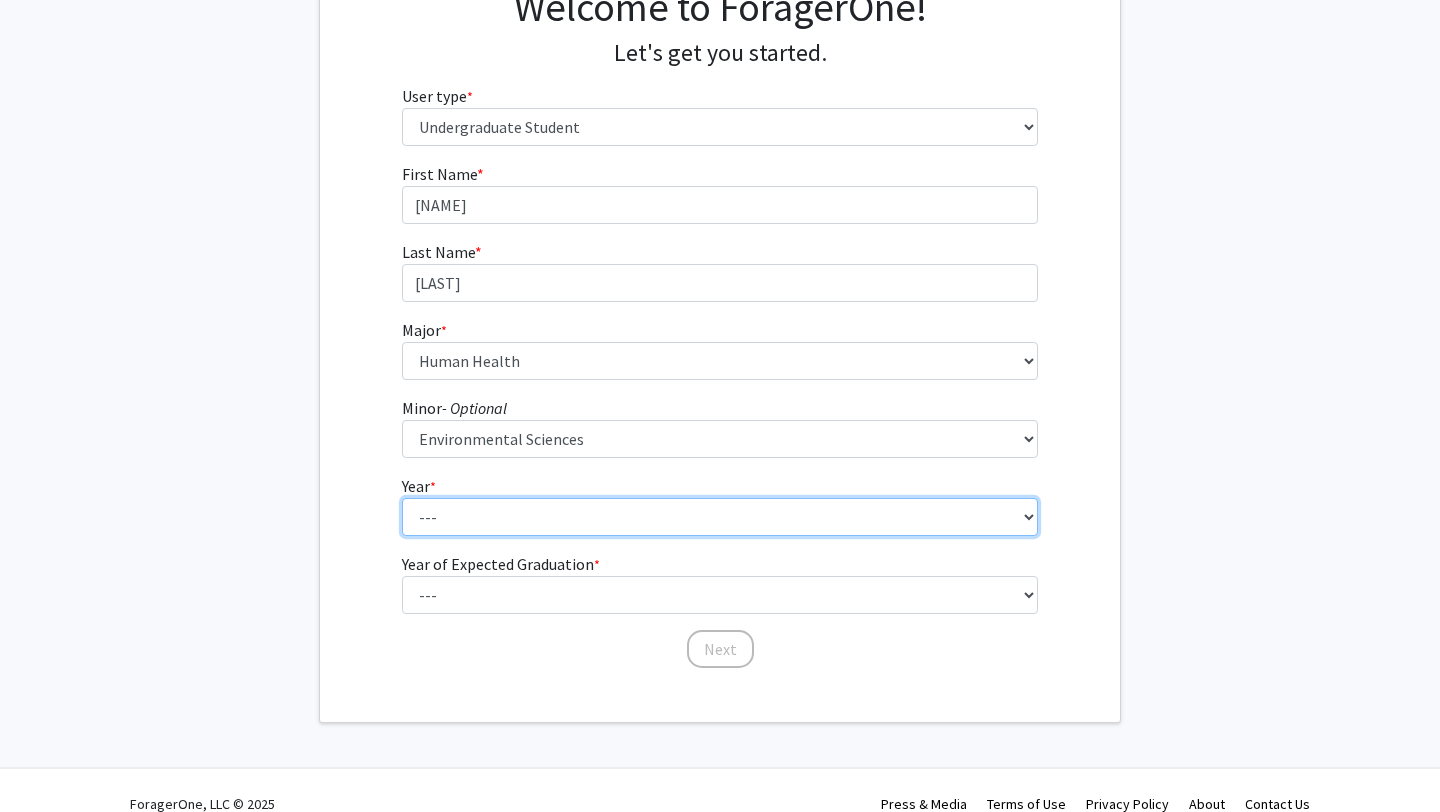click on "---  First-year   Sophomore   Junior   Senior   Postbaccalaureate Certificate" at bounding box center (720, 517) 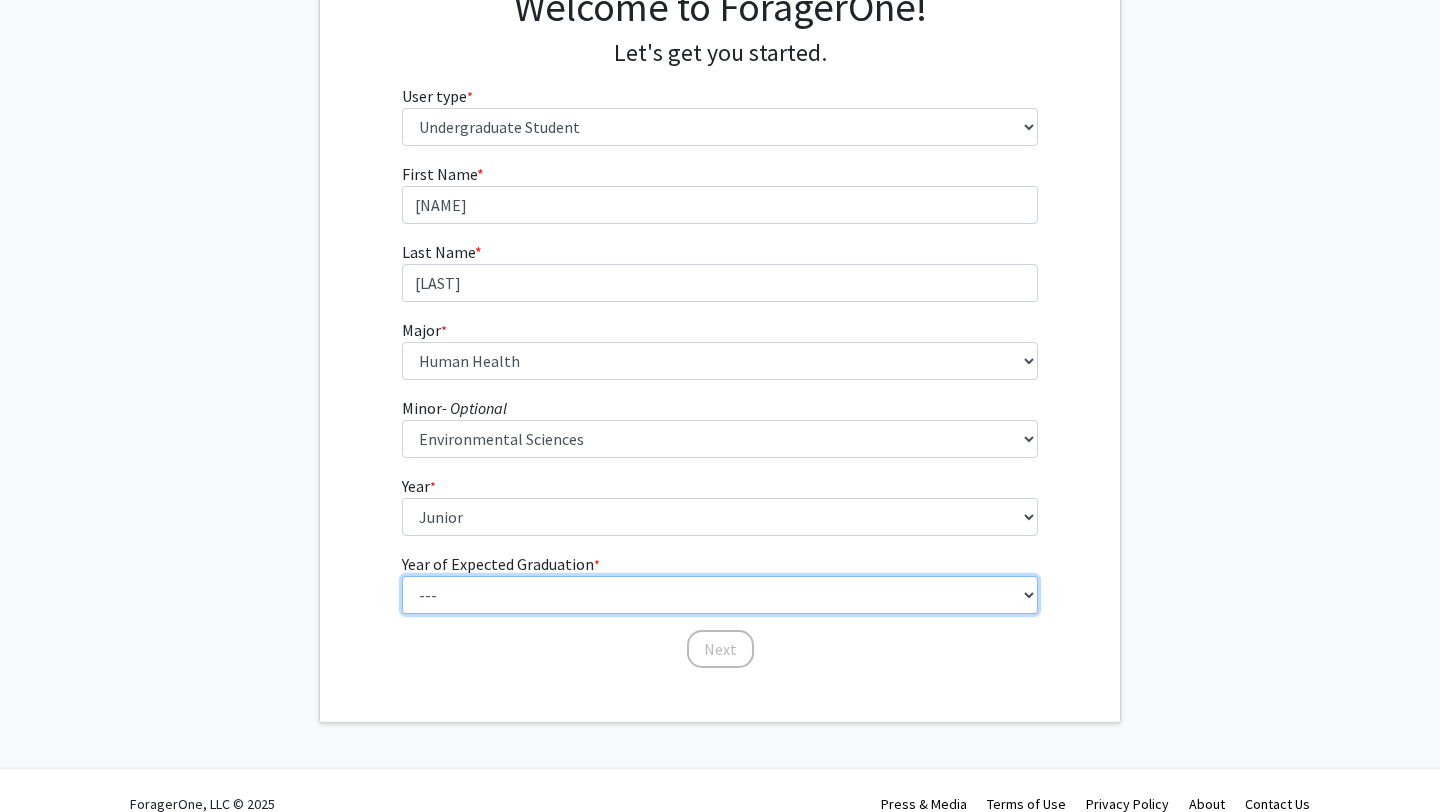 click on "---  2025   2026   2027   2028   2029   2030   2031   2032   2033   2034" at bounding box center [720, 595] 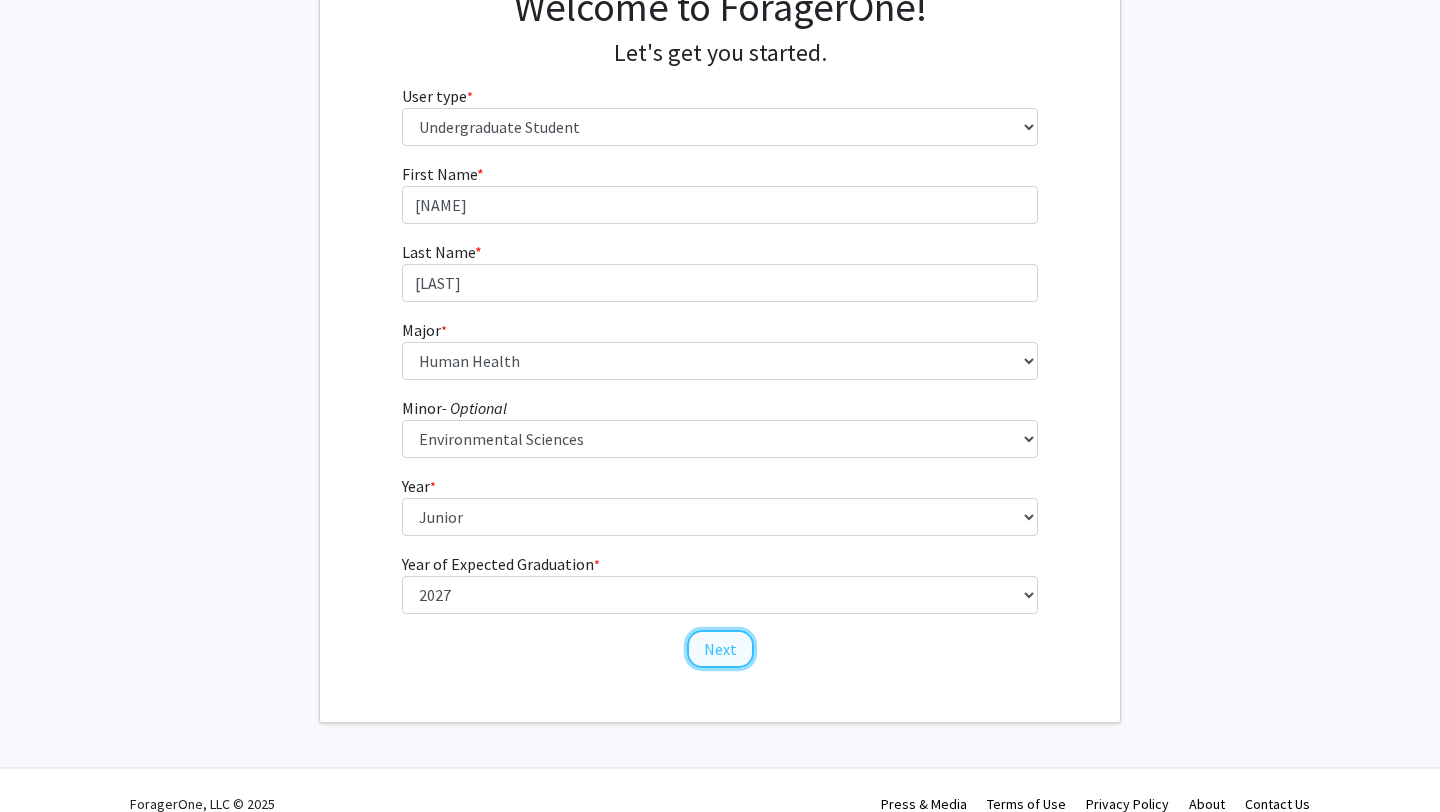 click on "Next" 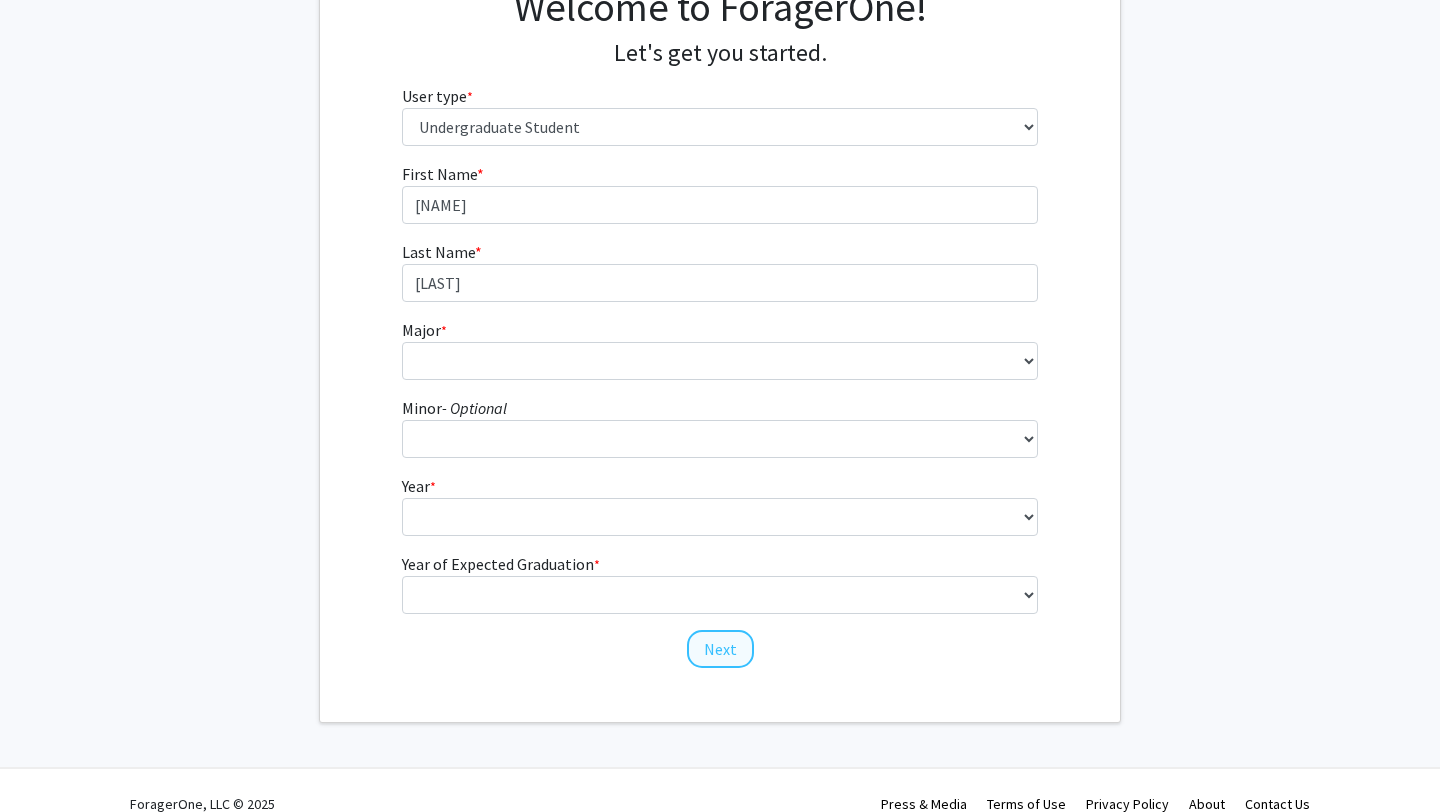 scroll, scrollTop: 0, scrollLeft: 0, axis: both 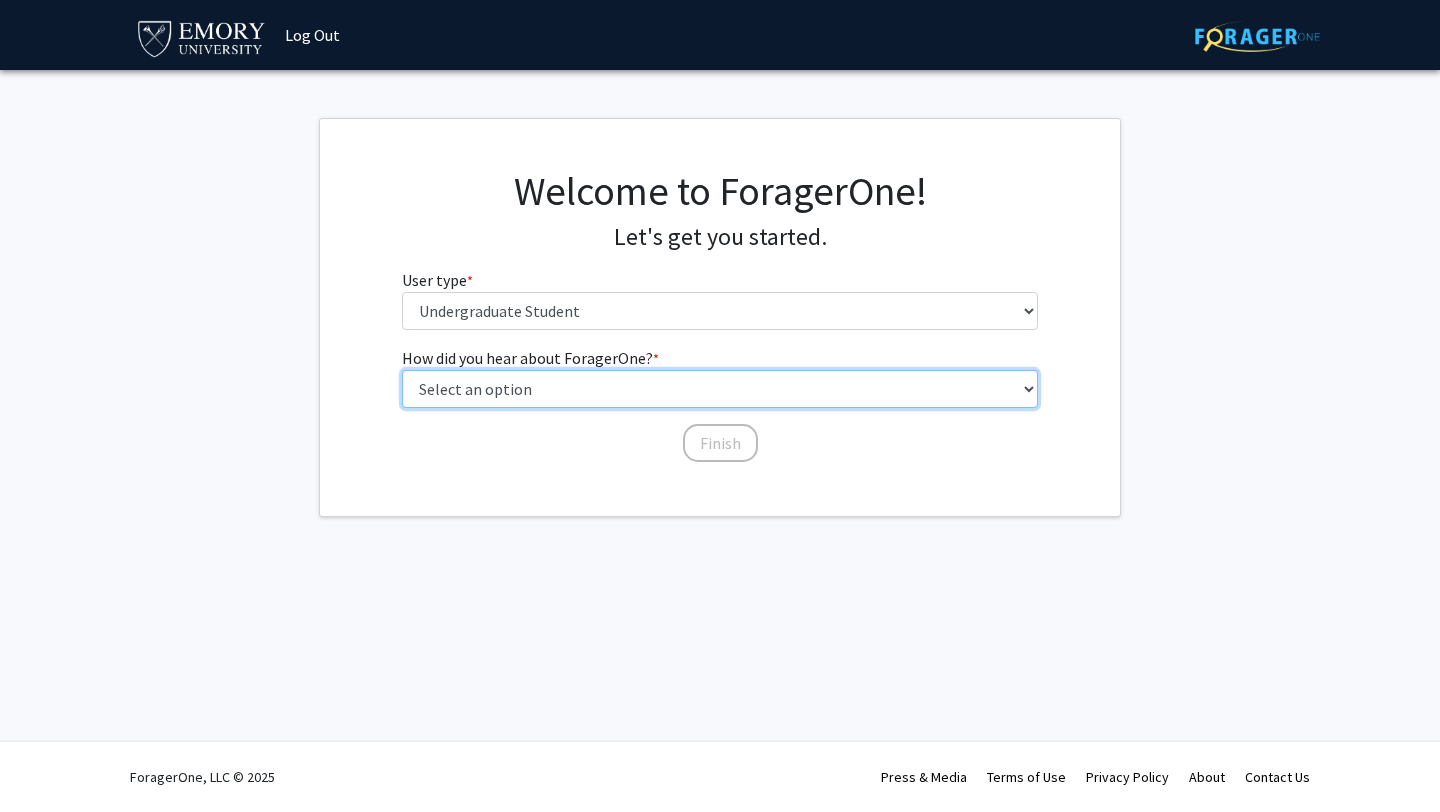 click on "Select an option  Peer/student recommendation   Faculty/staff recommendation   University website   University email or newsletter   Other" at bounding box center [720, 389] 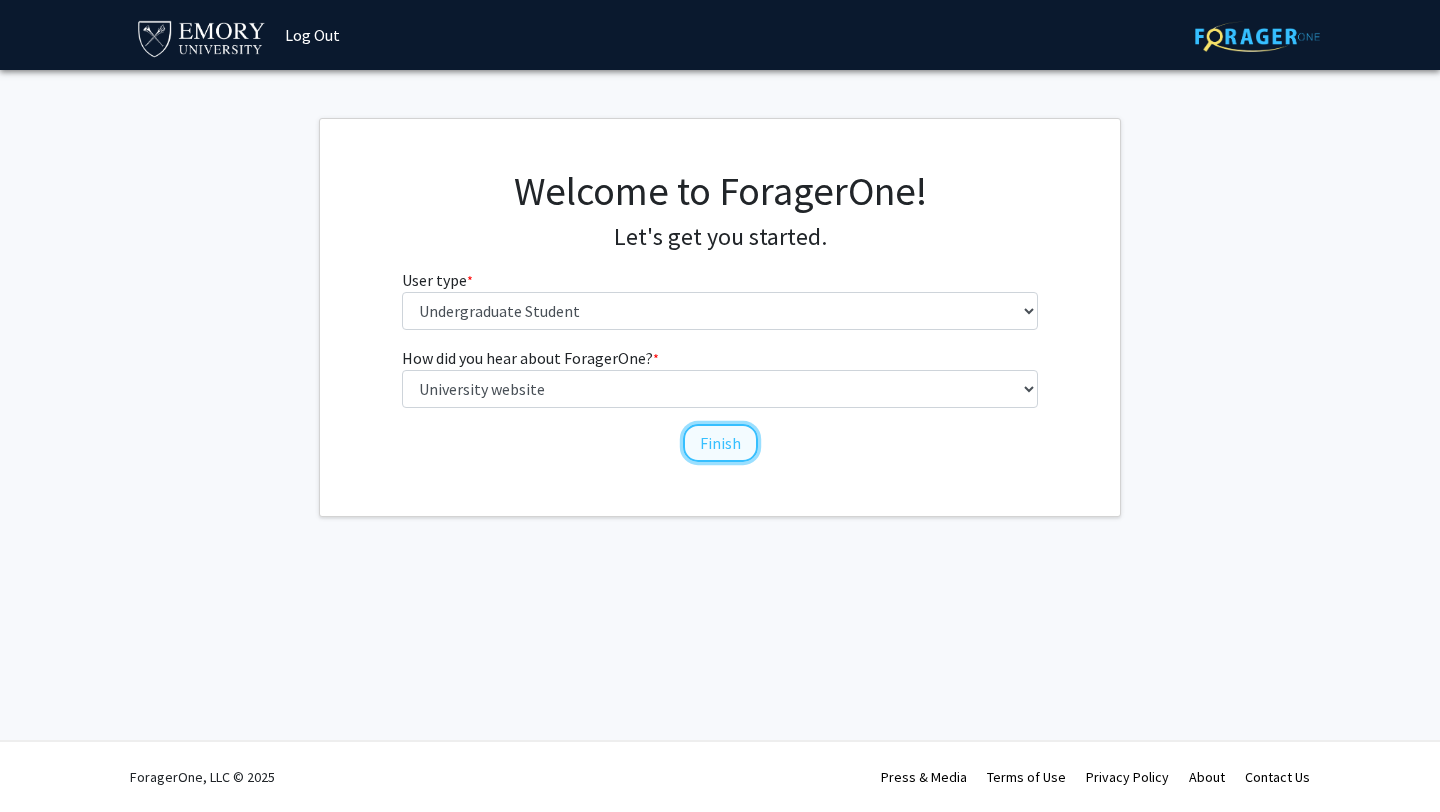 click on "Finish" 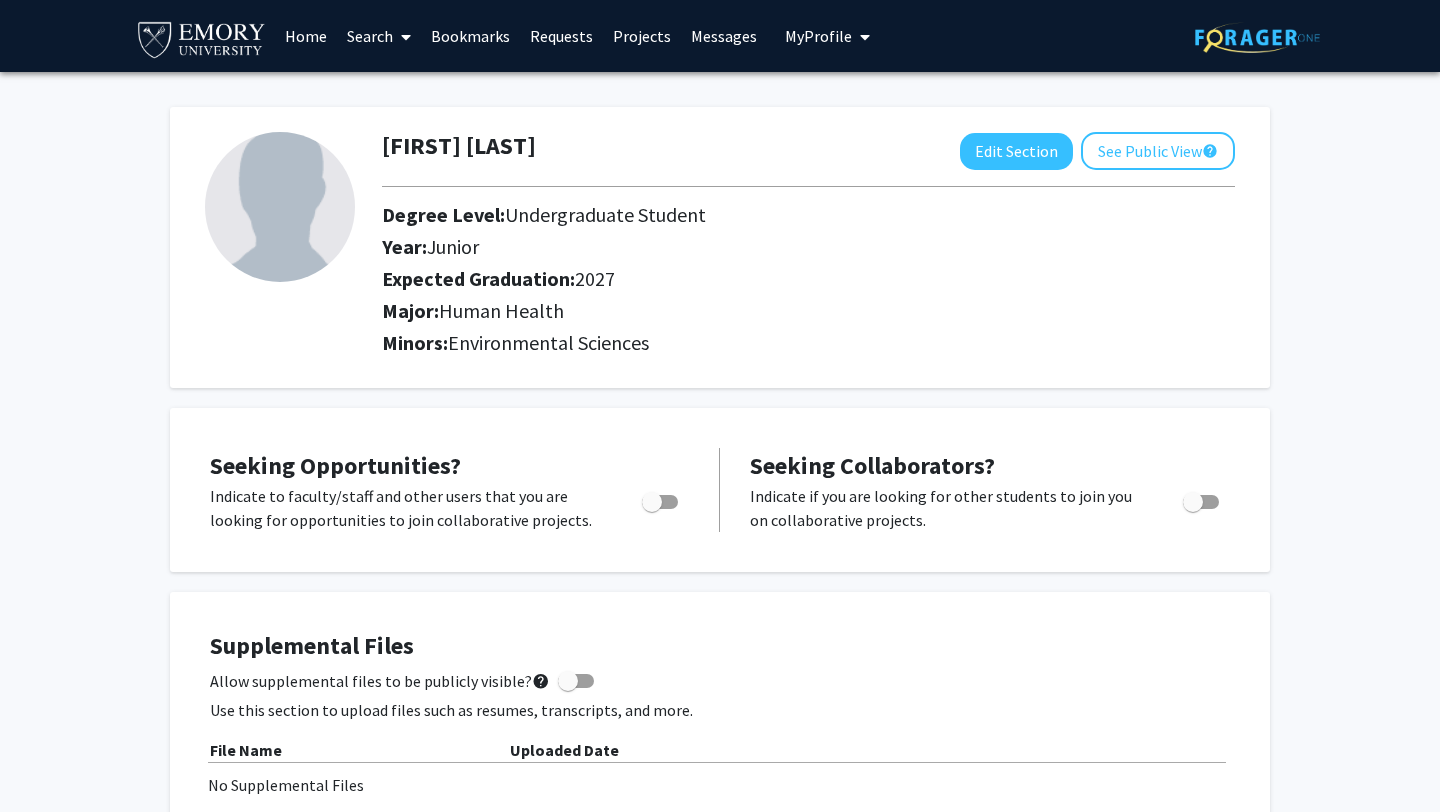 click at bounding box center (652, 502) 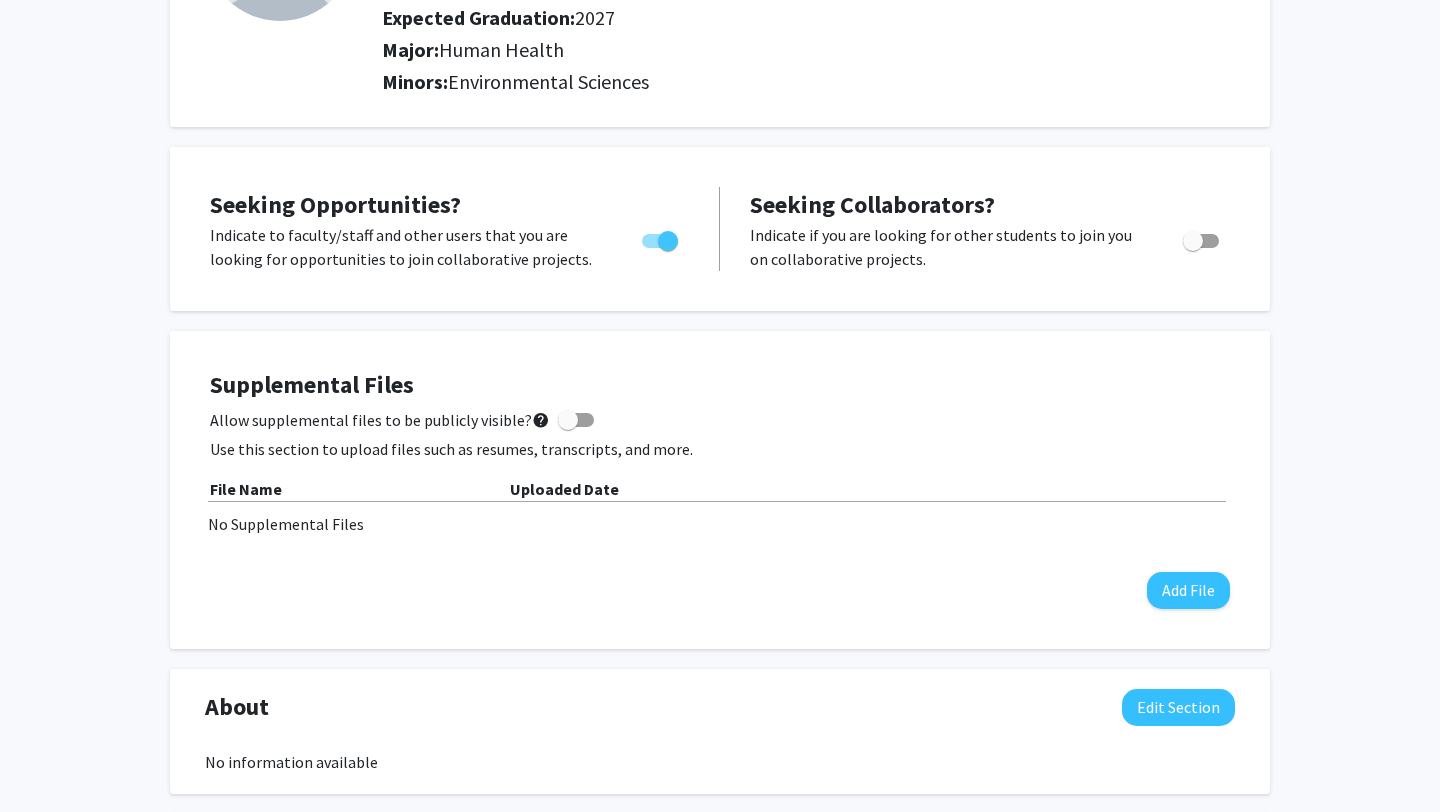 scroll, scrollTop: 267, scrollLeft: 0, axis: vertical 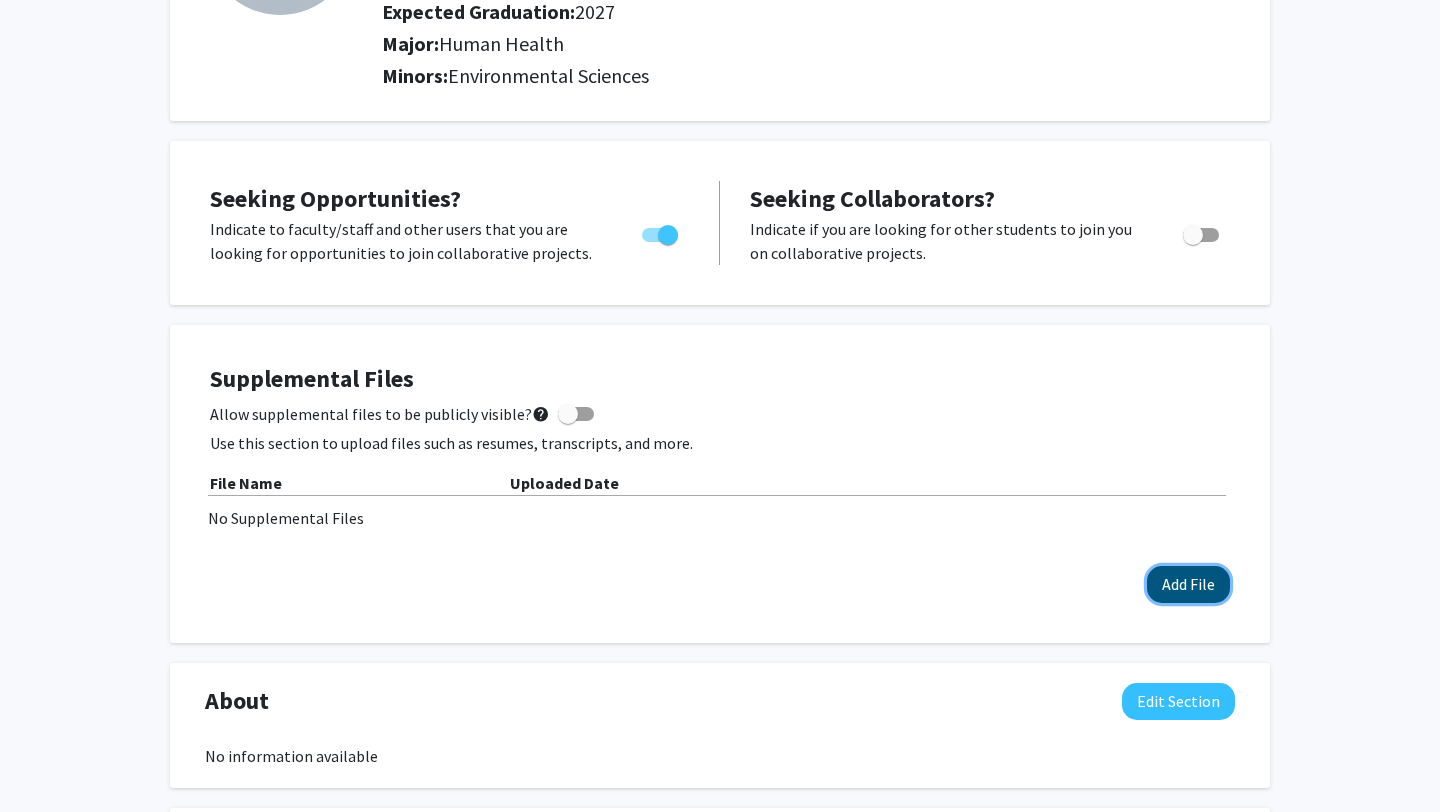 click on "Add File" 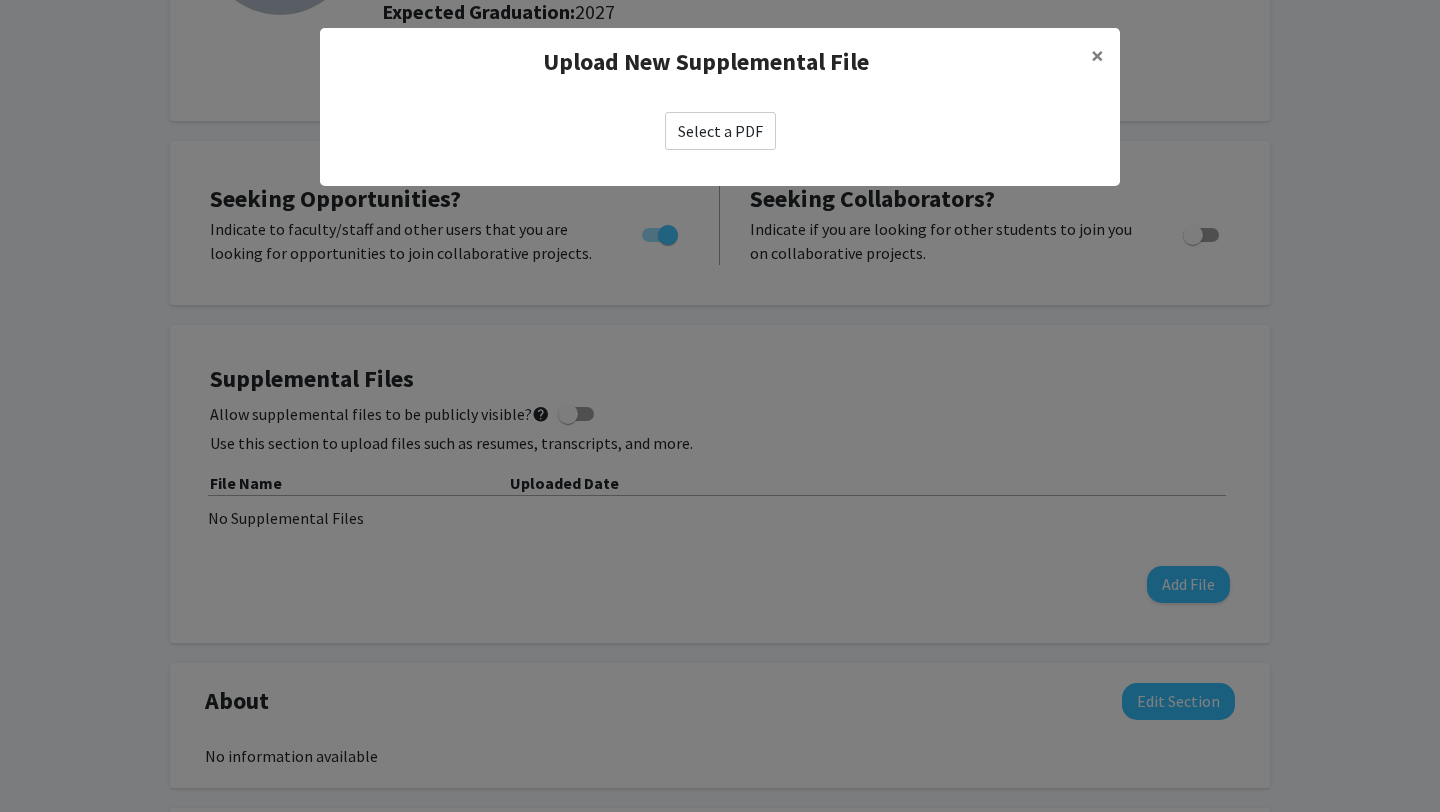 click on "Select a PDF" 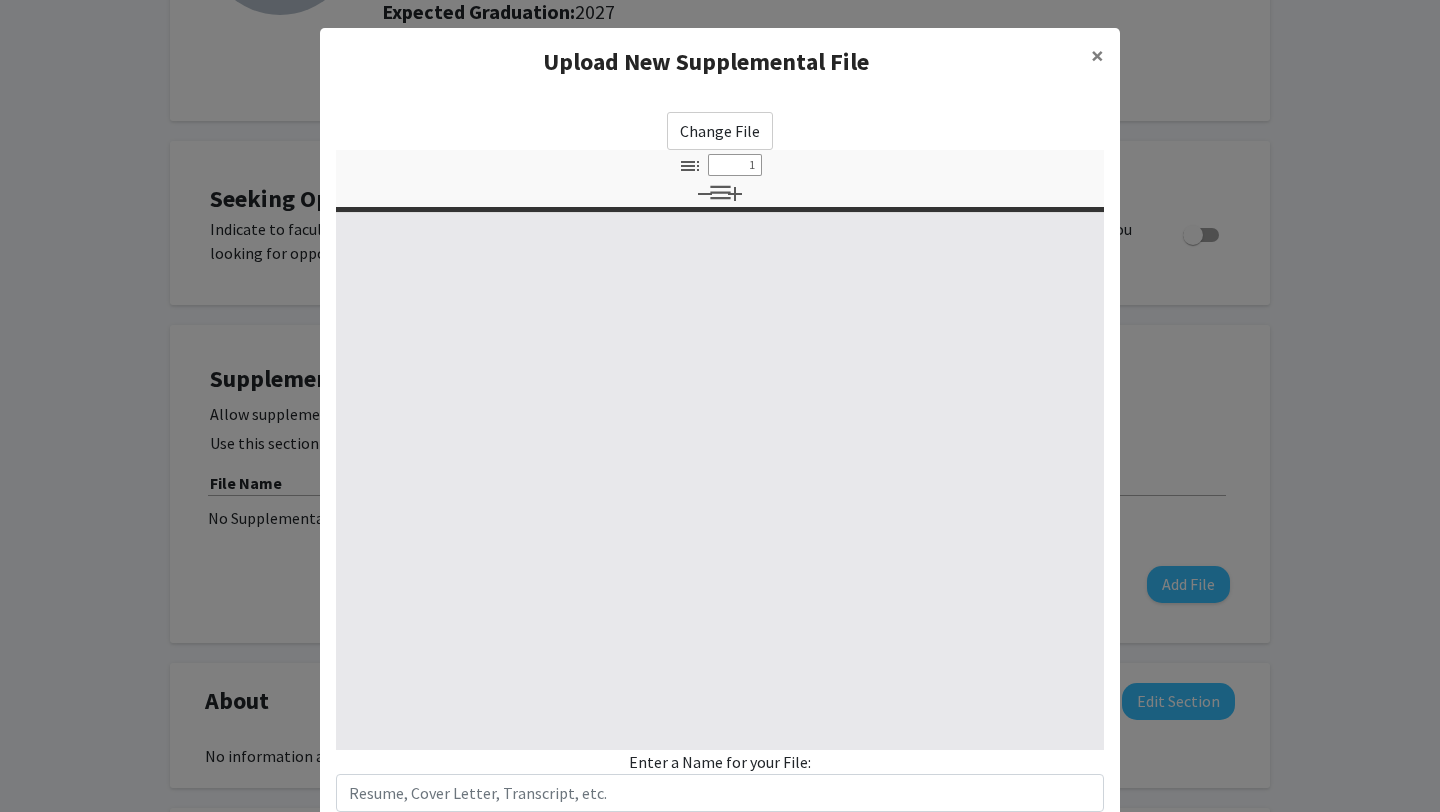 select on "custom" 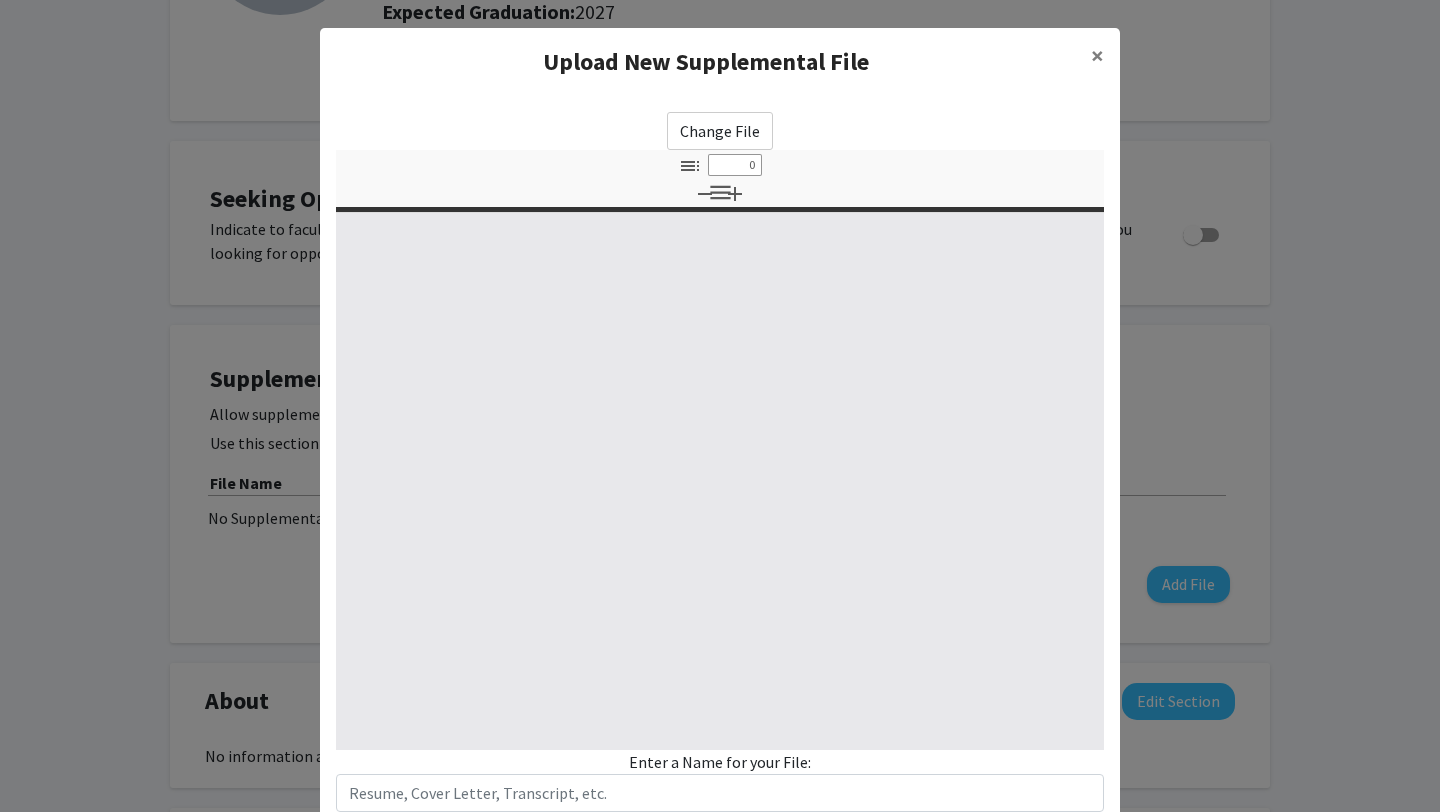 select on "custom" 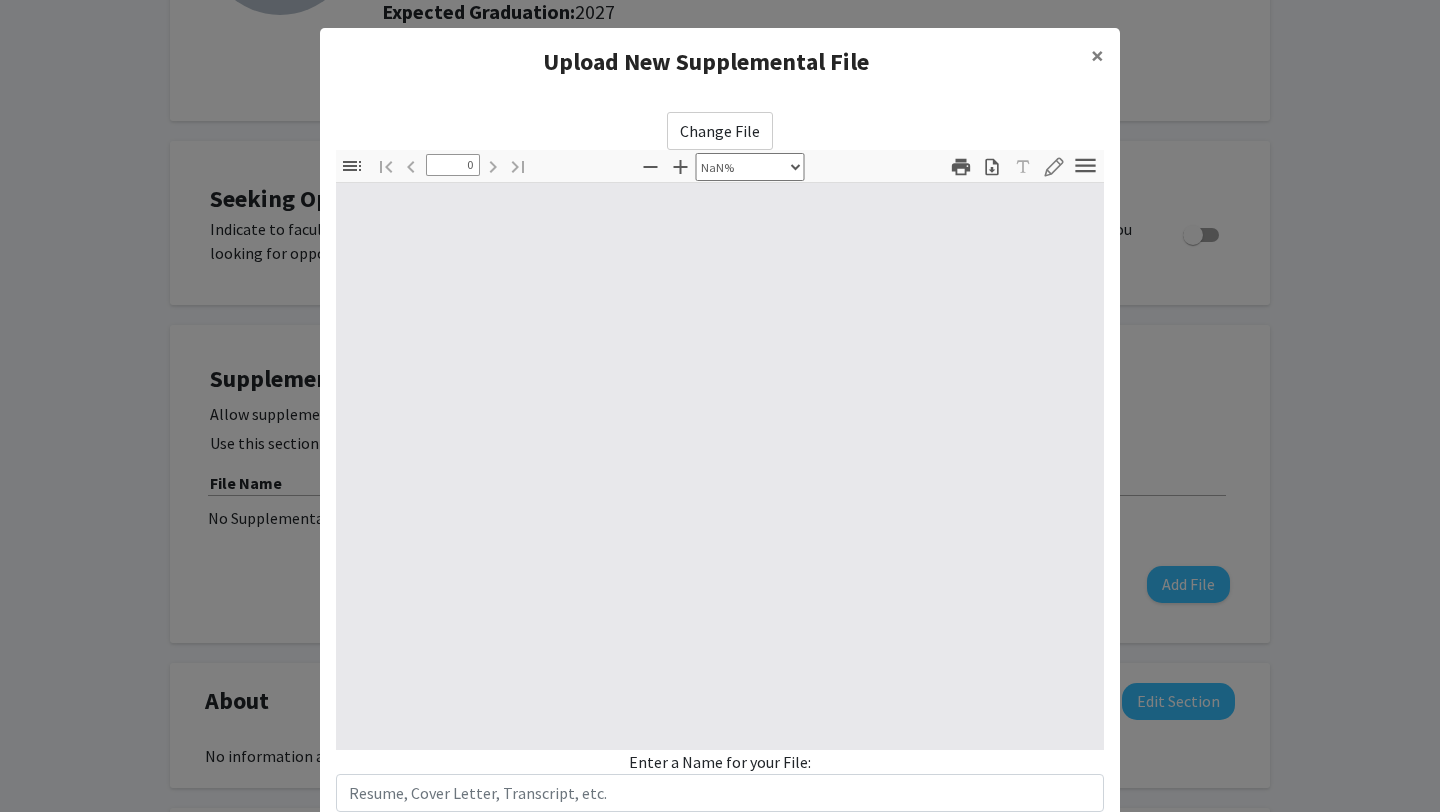 type on "1" 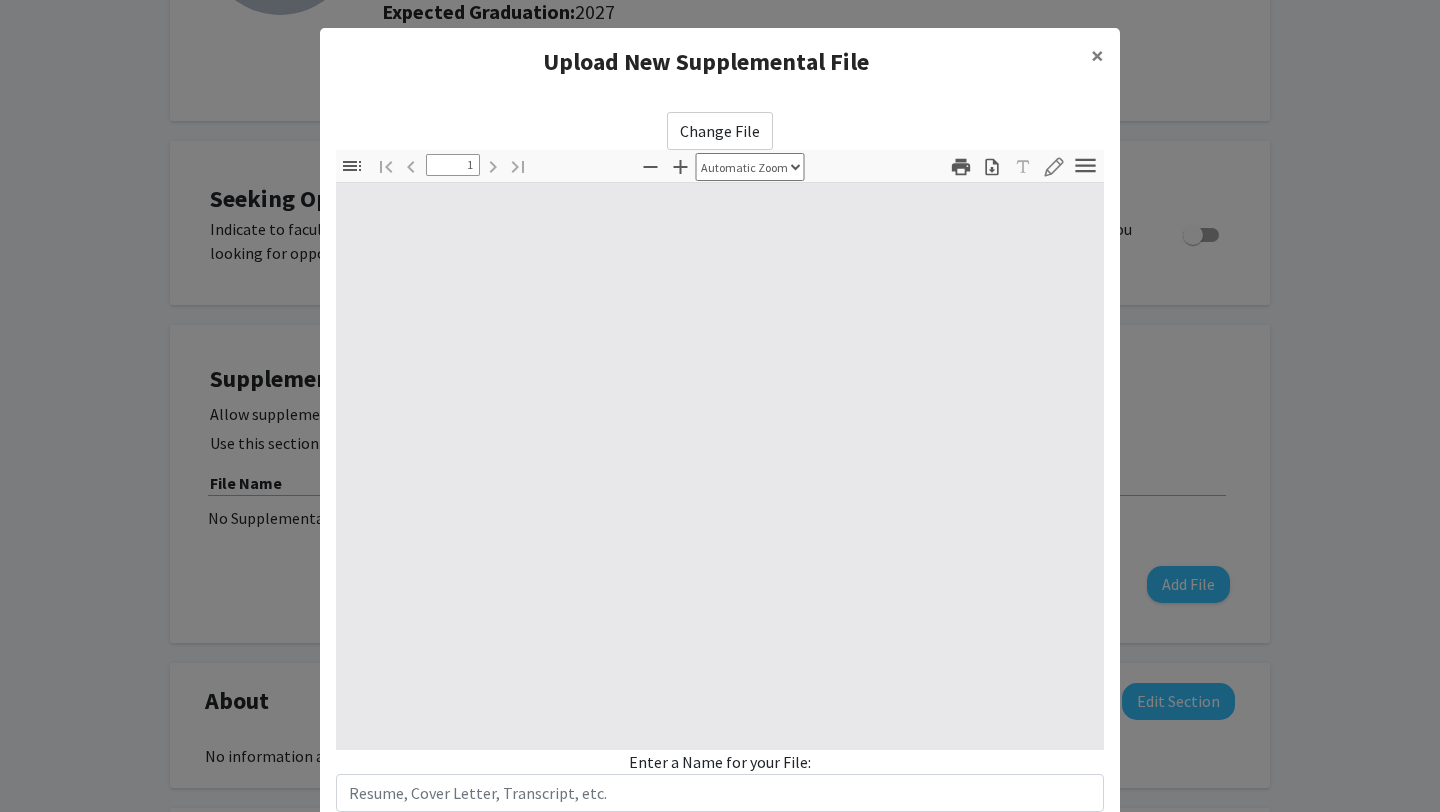select on "auto" 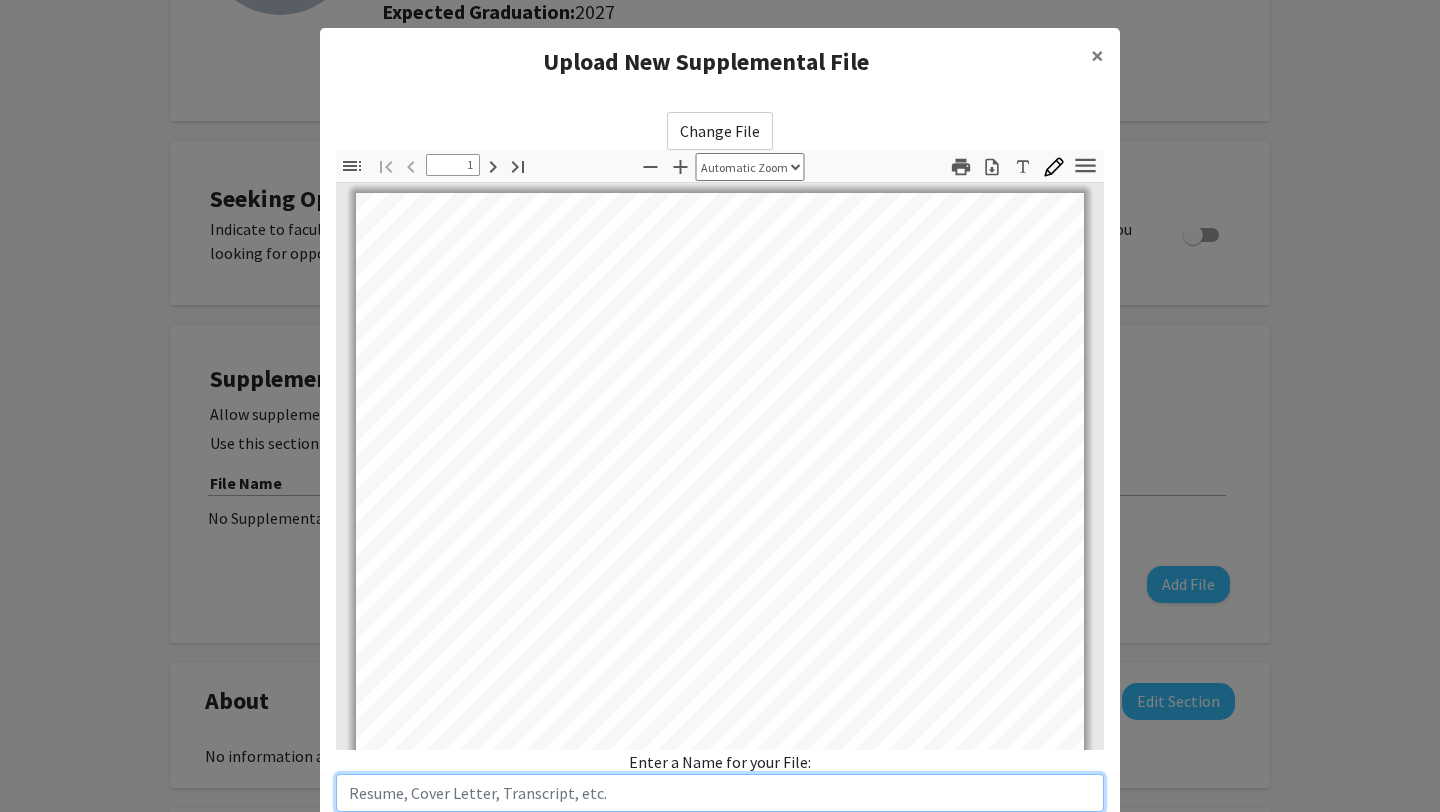 click at bounding box center [720, 793] 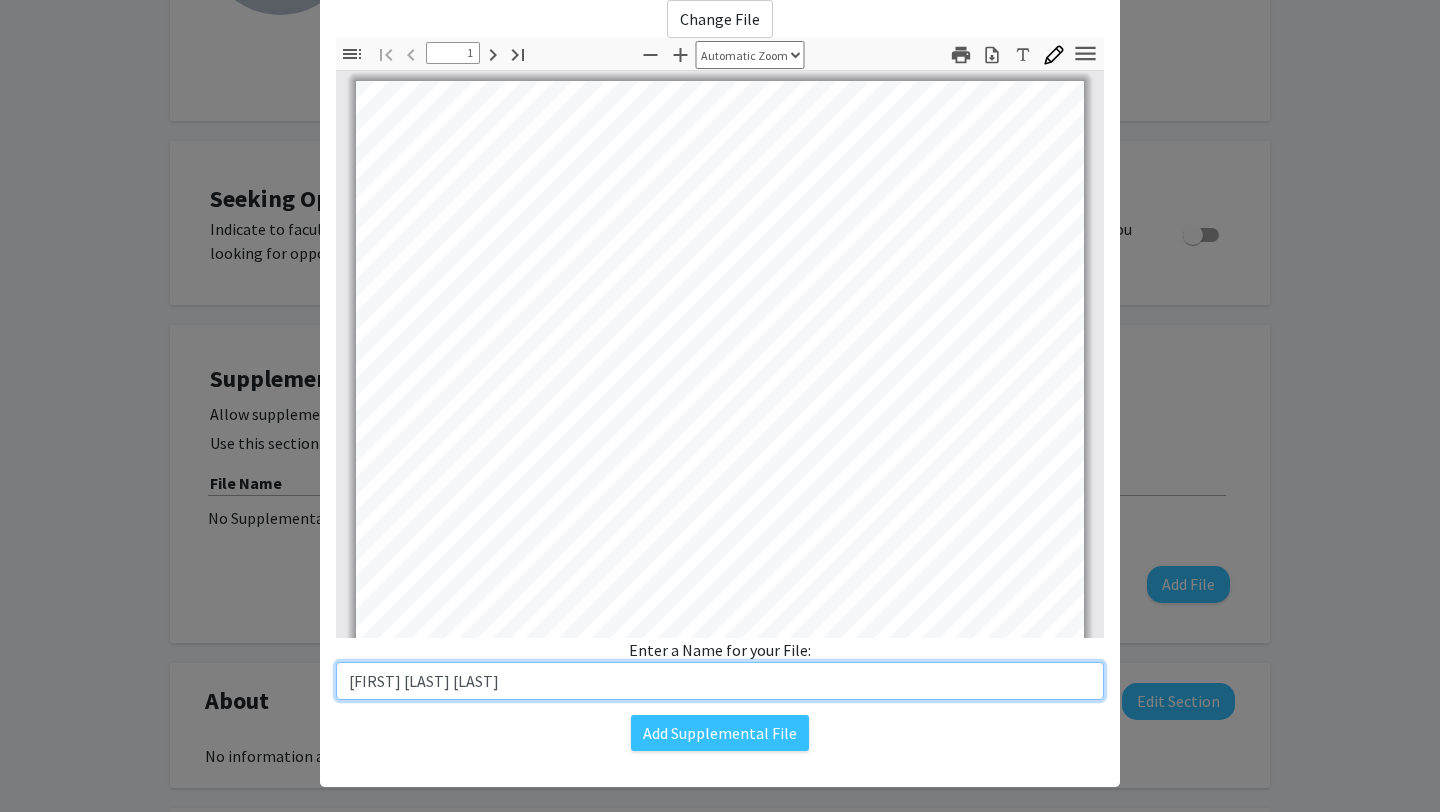 scroll, scrollTop: 125, scrollLeft: 0, axis: vertical 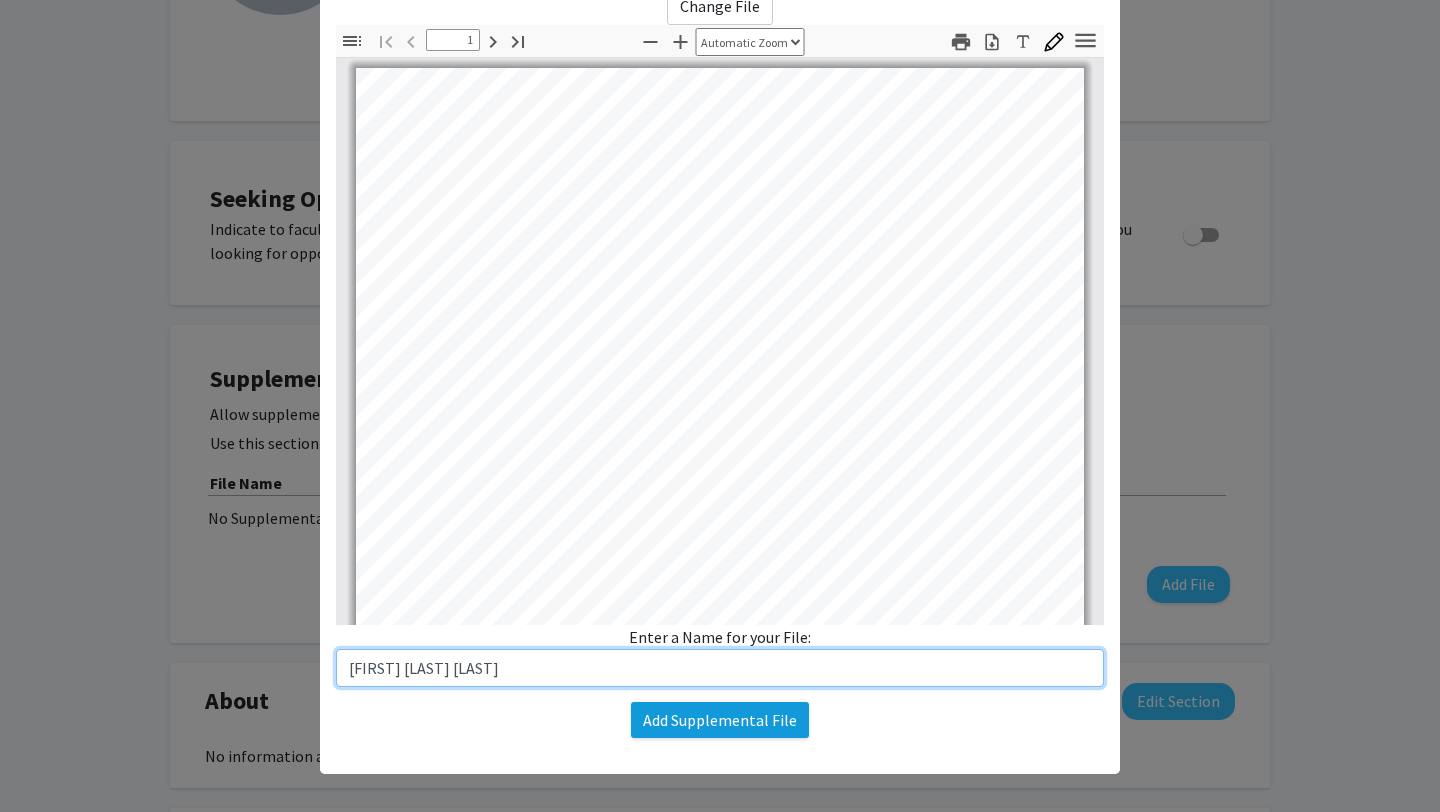 type on "[FIRST] [LAST] [LAST]" 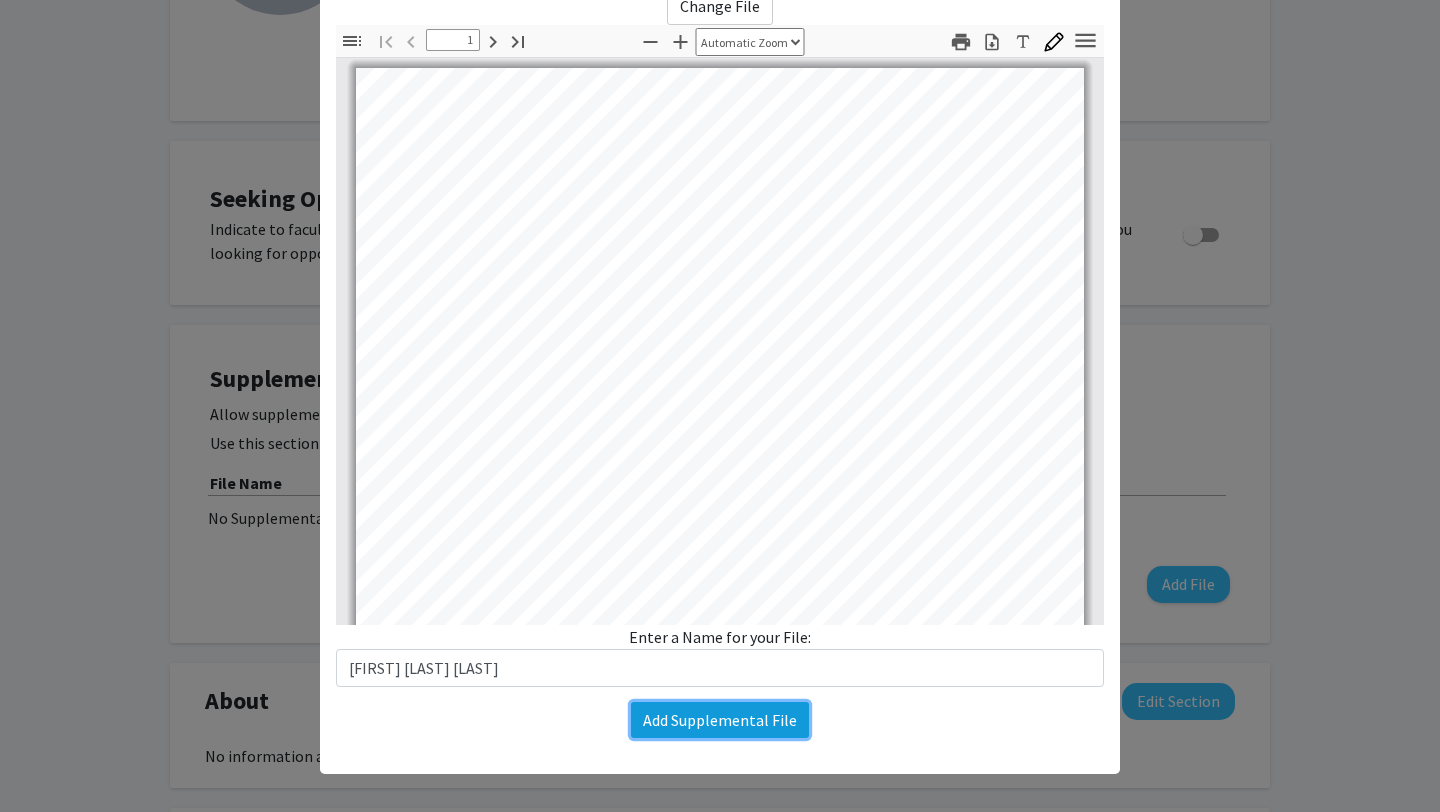 click on "Add Supplemental File" 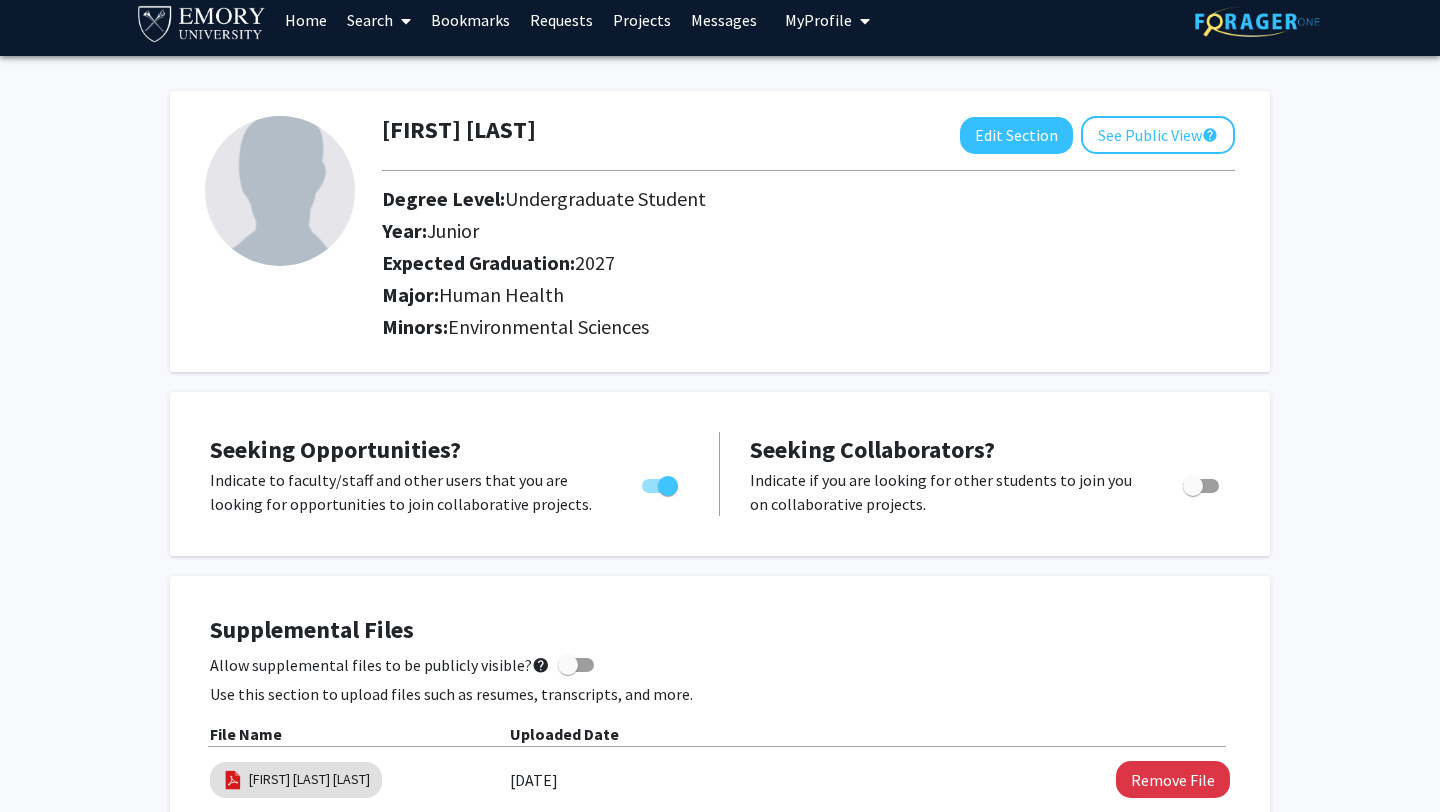 scroll, scrollTop: 0, scrollLeft: 0, axis: both 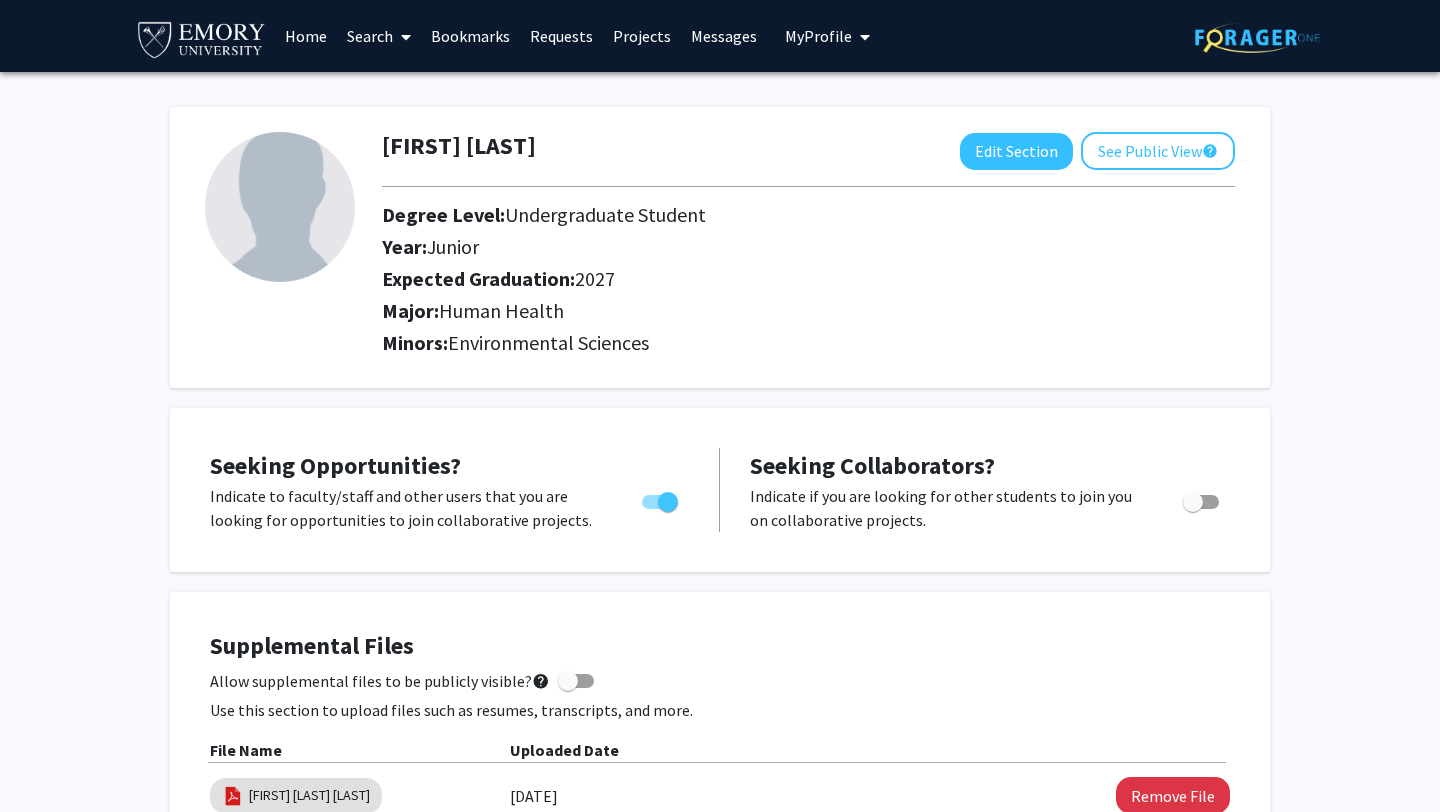 click on "Search" at bounding box center (379, 36) 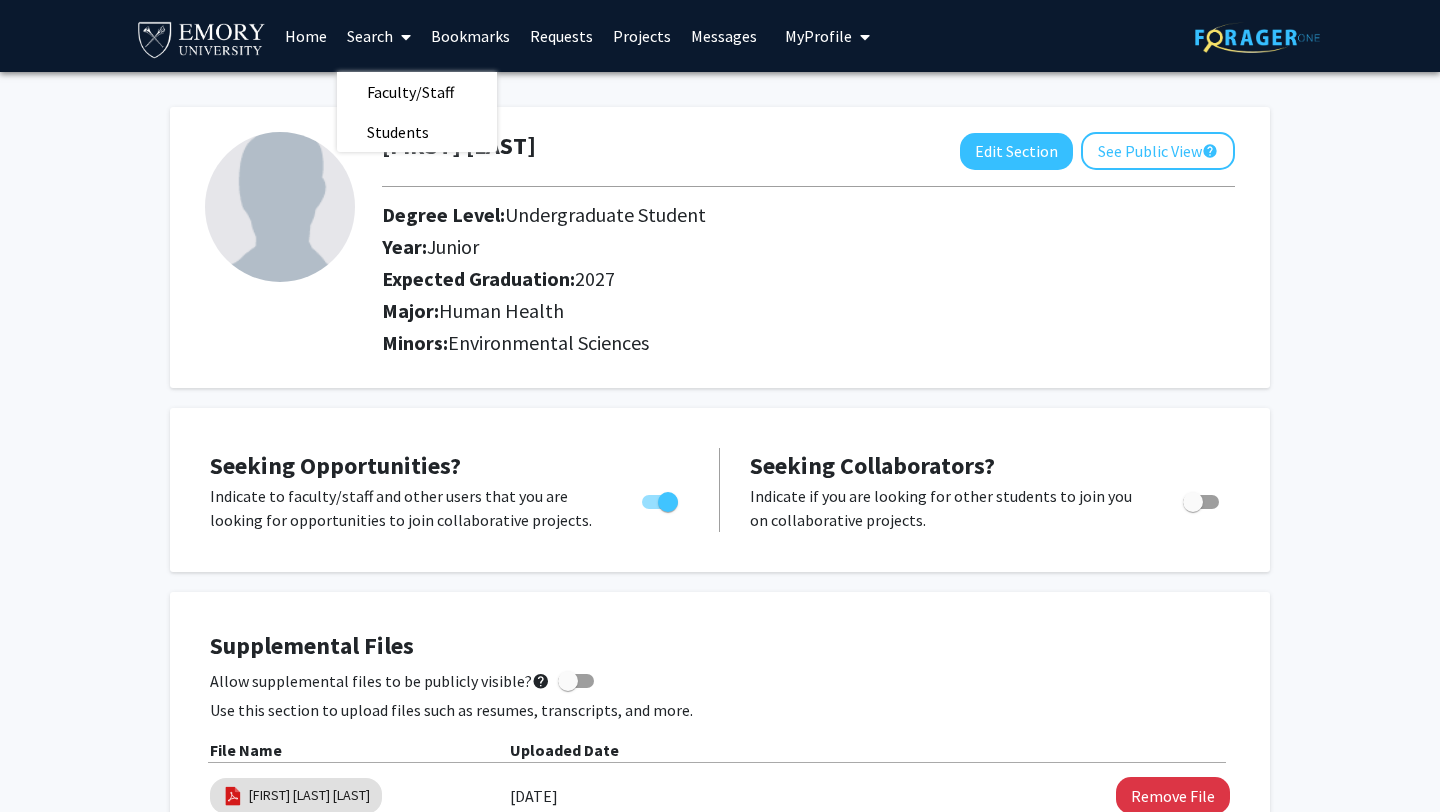 click on "Home" at bounding box center (306, 36) 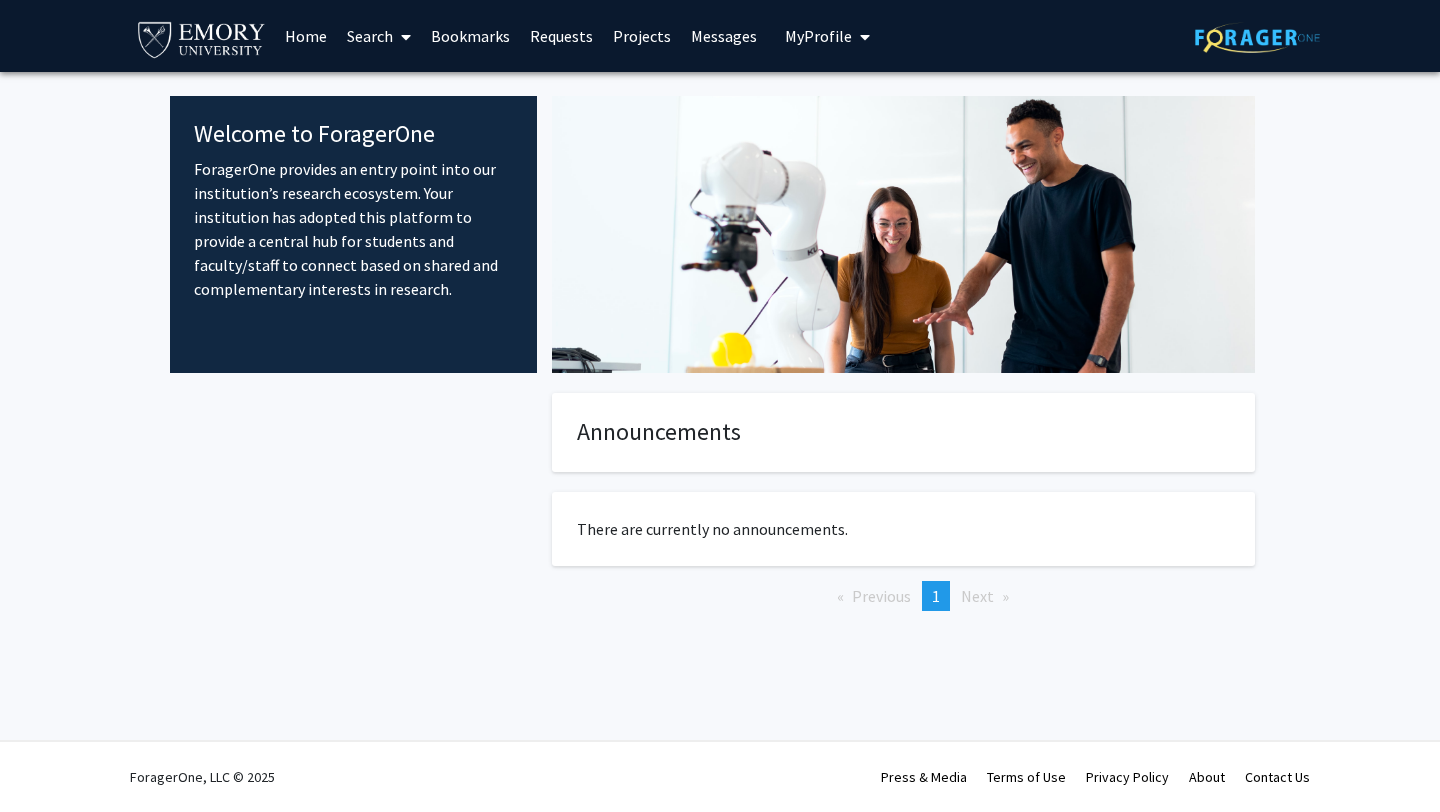 click on "Search" at bounding box center (379, 36) 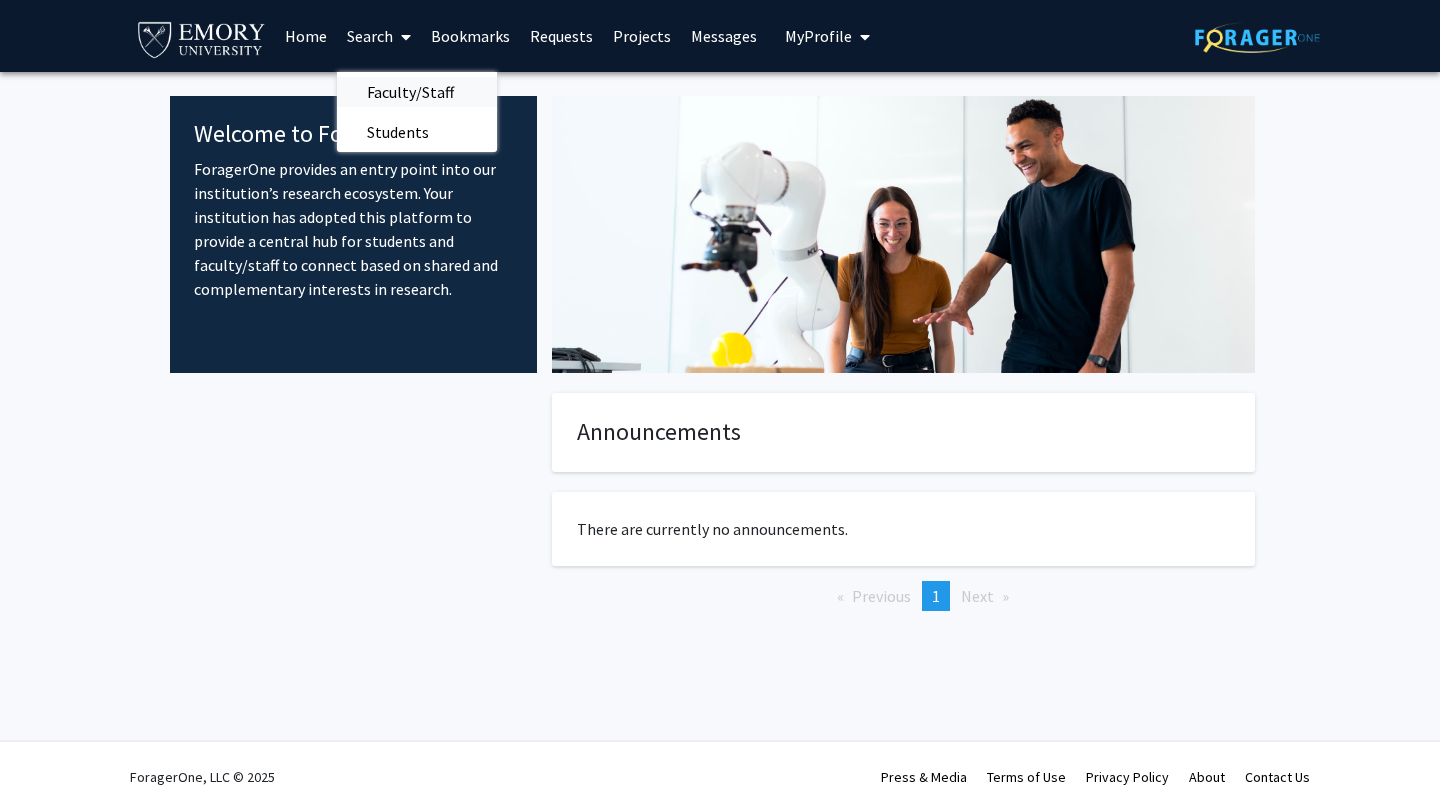 click on "Faculty/Staff" at bounding box center (410, 92) 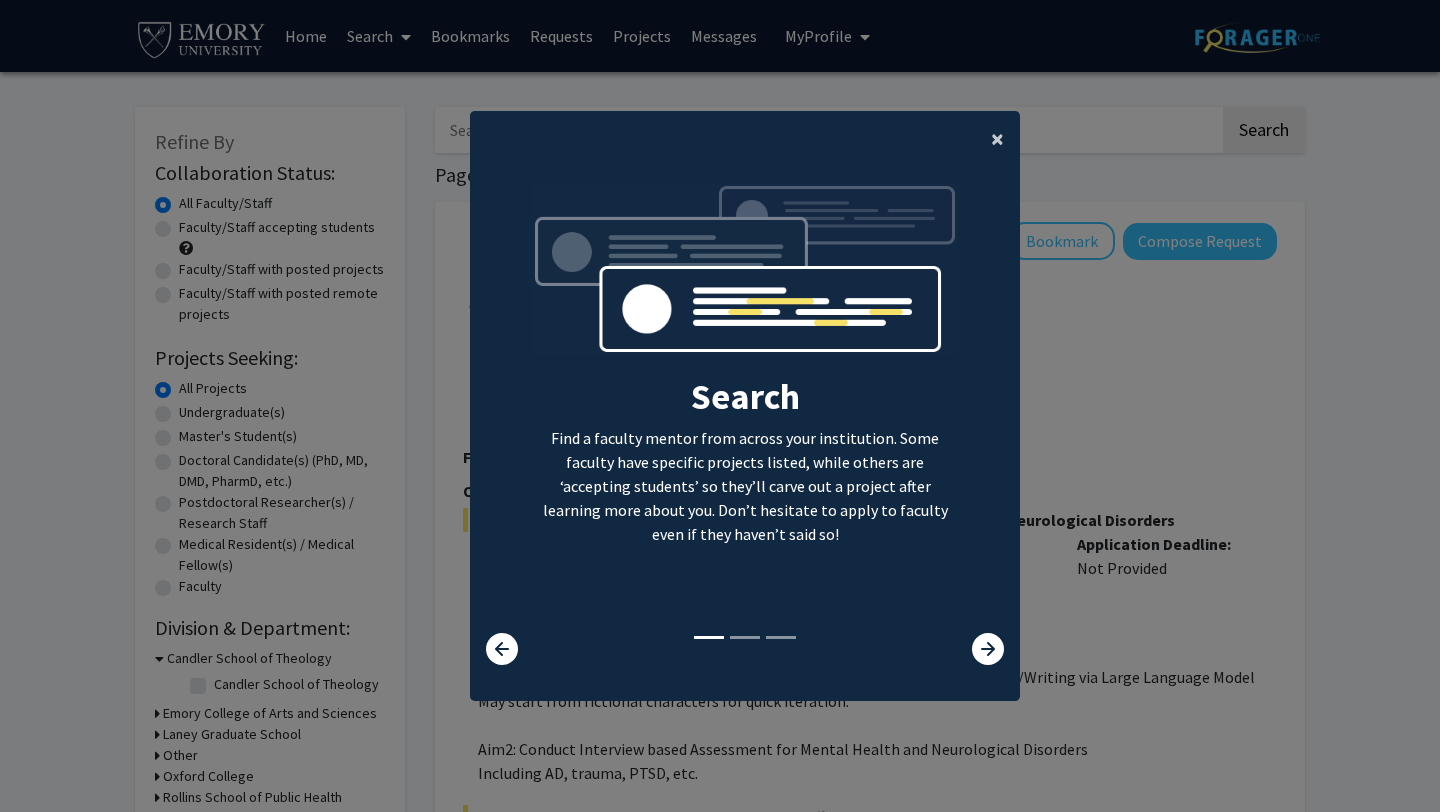 click on "×" 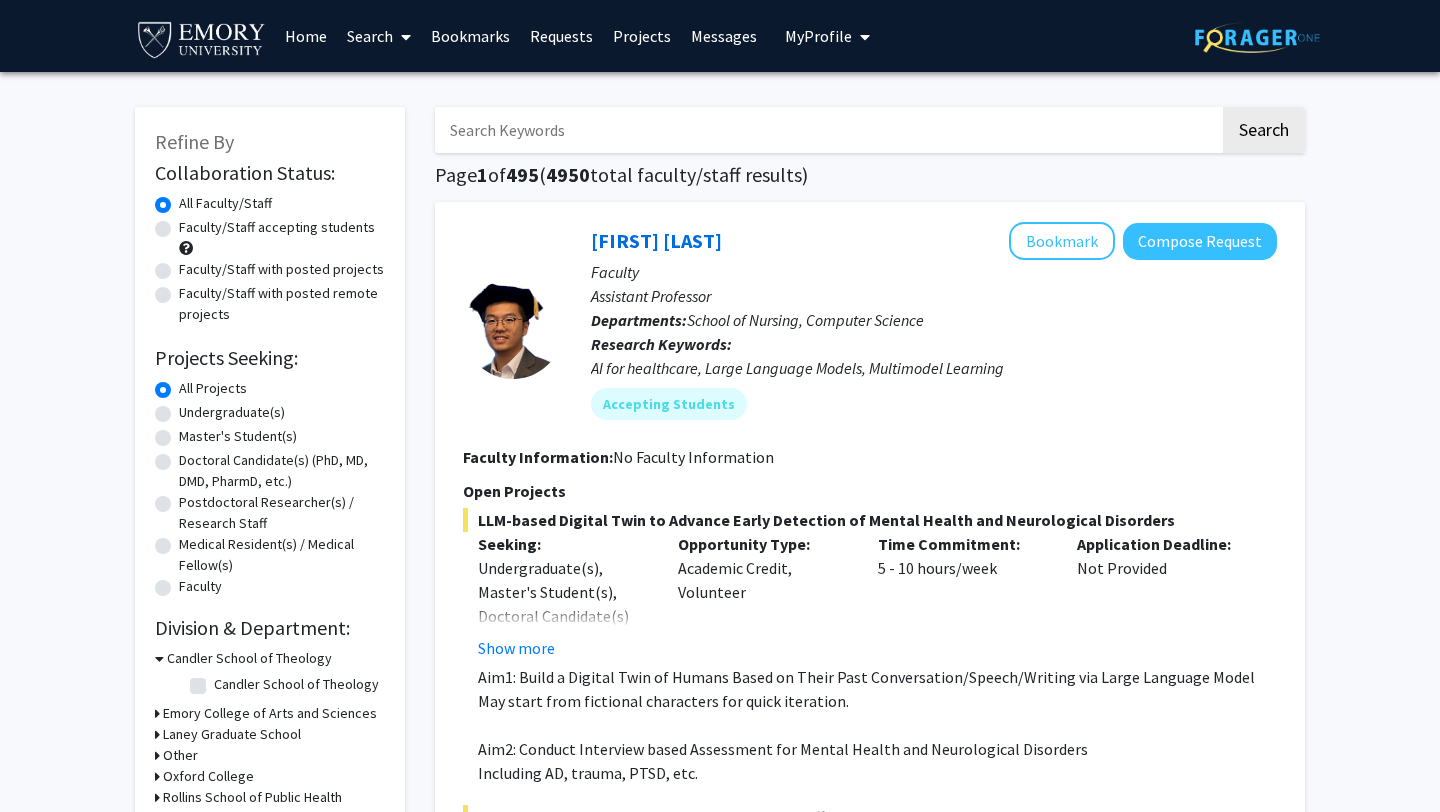 click on "Undergraduate(s)" 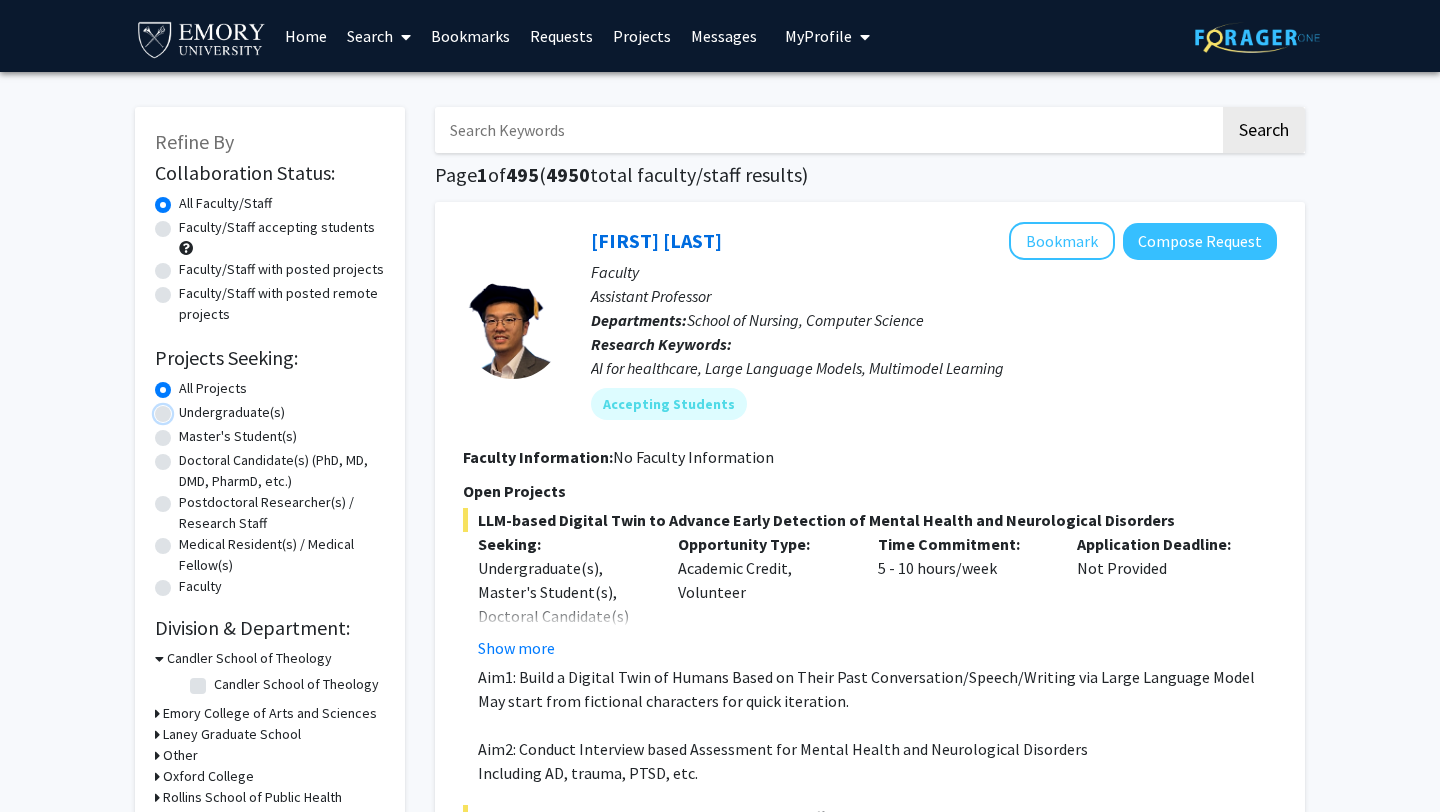 click on "Undergraduate(s)" at bounding box center (185, 408) 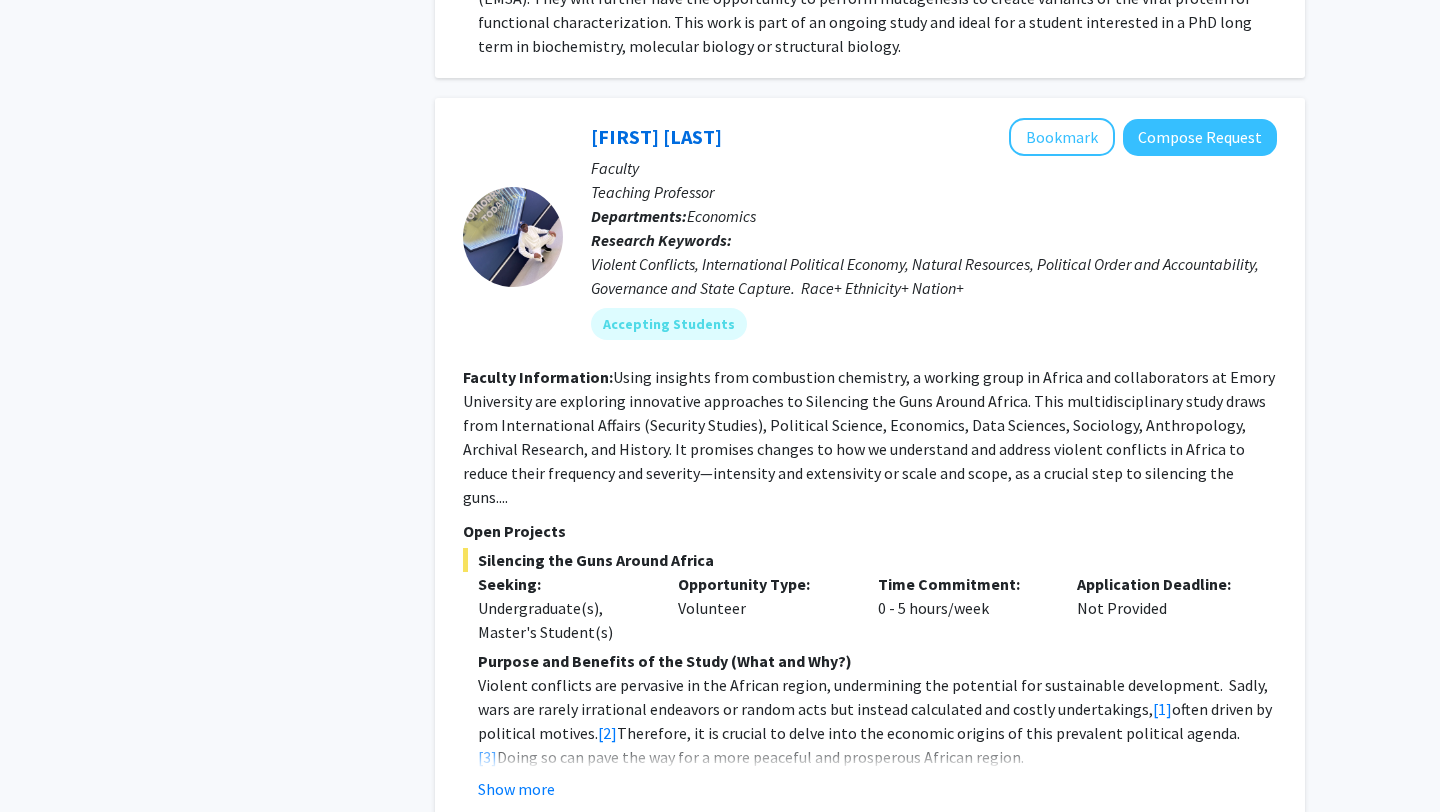 scroll, scrollTop: 4142, scrollLeft: 0, axis: vertical 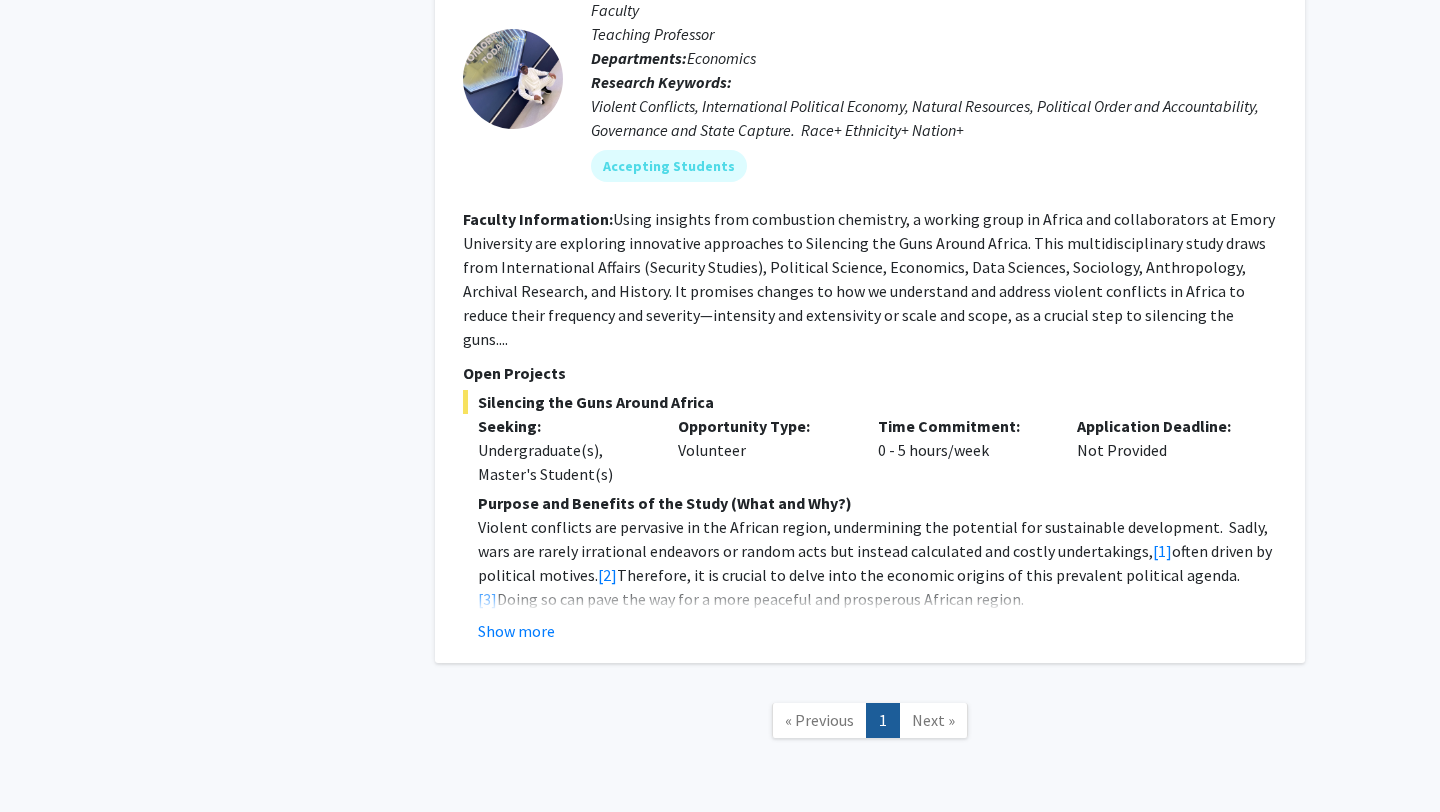 click on "Next »" 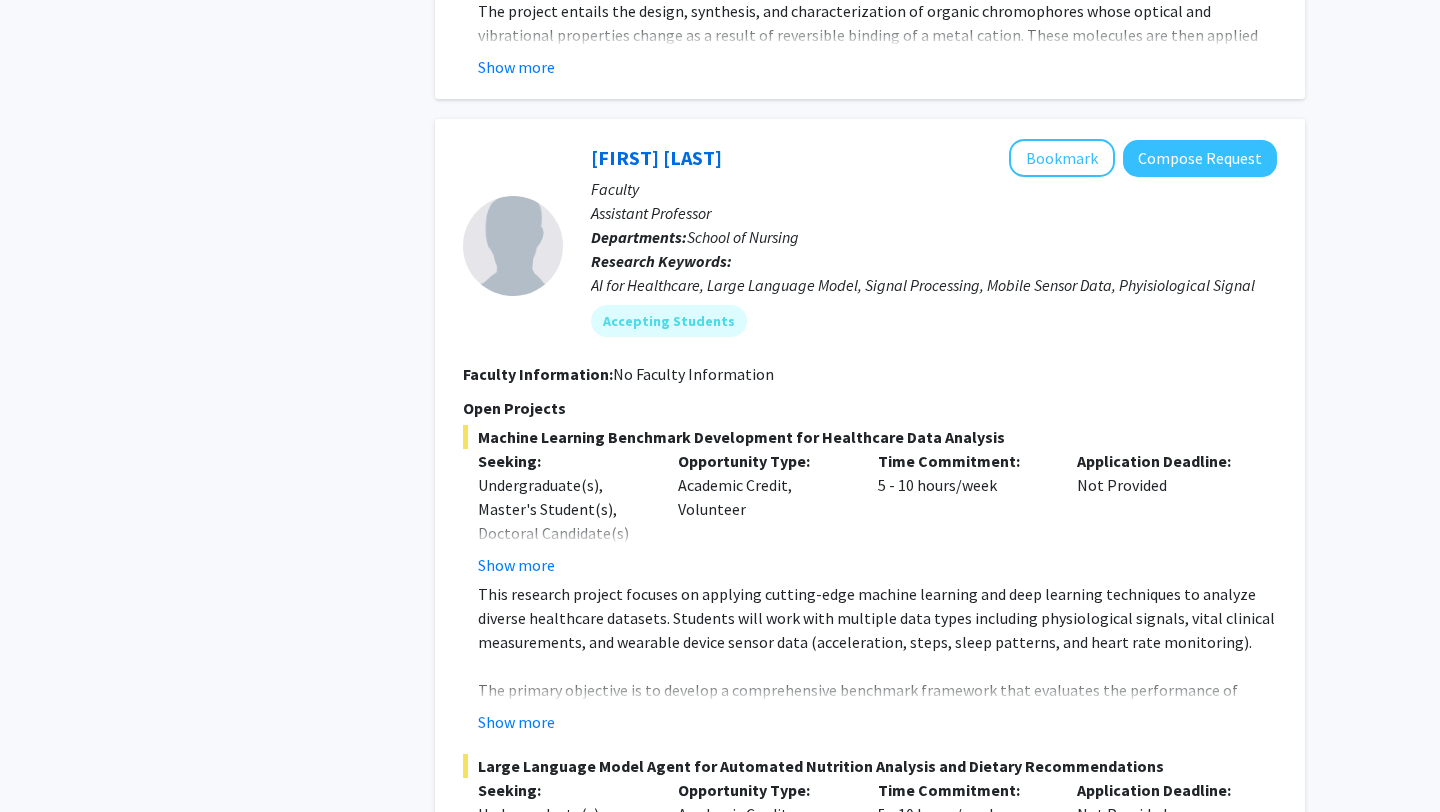 scroll, scrollTop: 1623, scrollLeft: 0, axis: vertical 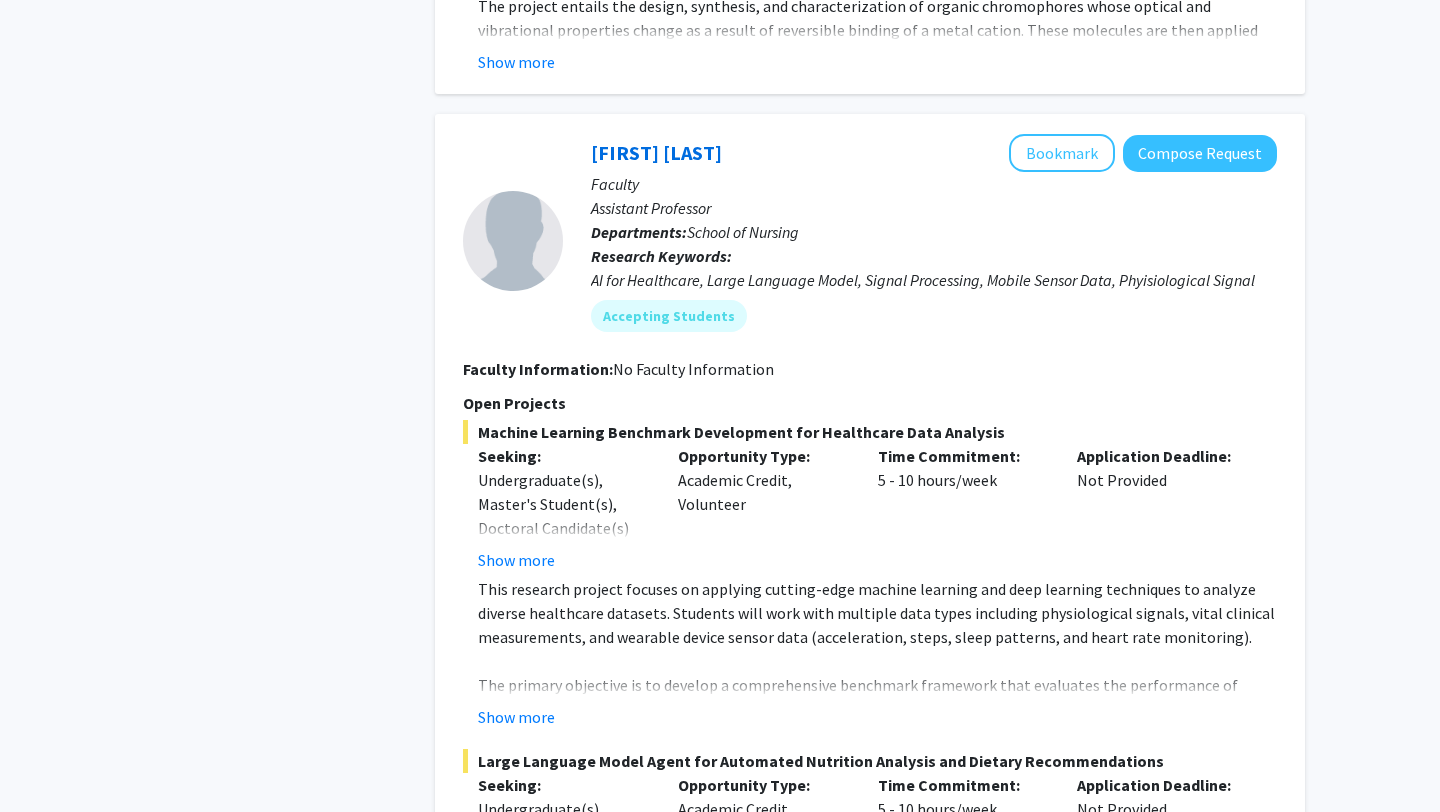 click on "Machine Learning Benchmark Development for Healthcare Data Analysis  Seeking: Undergraduate(s), Master's Student(s), Doctoral Candidate(s) (PhD, MD, DMD, PharmD, etc.) Show more Opportunity Type:  Academic Credit, Volunteer  Time Commitment:  5 - 10 hours/week  Application Deadline:  Not Provided  This research project focuses on applying cutting-edge machine learning and deep learning techniques to analyze diverse healthcare datasets. Students will work with multiple data types including physiological signals, vital clinical measurements, and wearable device sensor data (acceleration, steps, sleep patterns, and heart rate monitoring). The primary objective is to develop a comprehensive benchmark framework that evaluates the performance of various machine learning and deep learning models across different healthcare data modalities. This work will contribute to advancing the field of healthcare AI by providing standardized performance metrics and model comparisons. Key Responsibilities: Required Skills:" 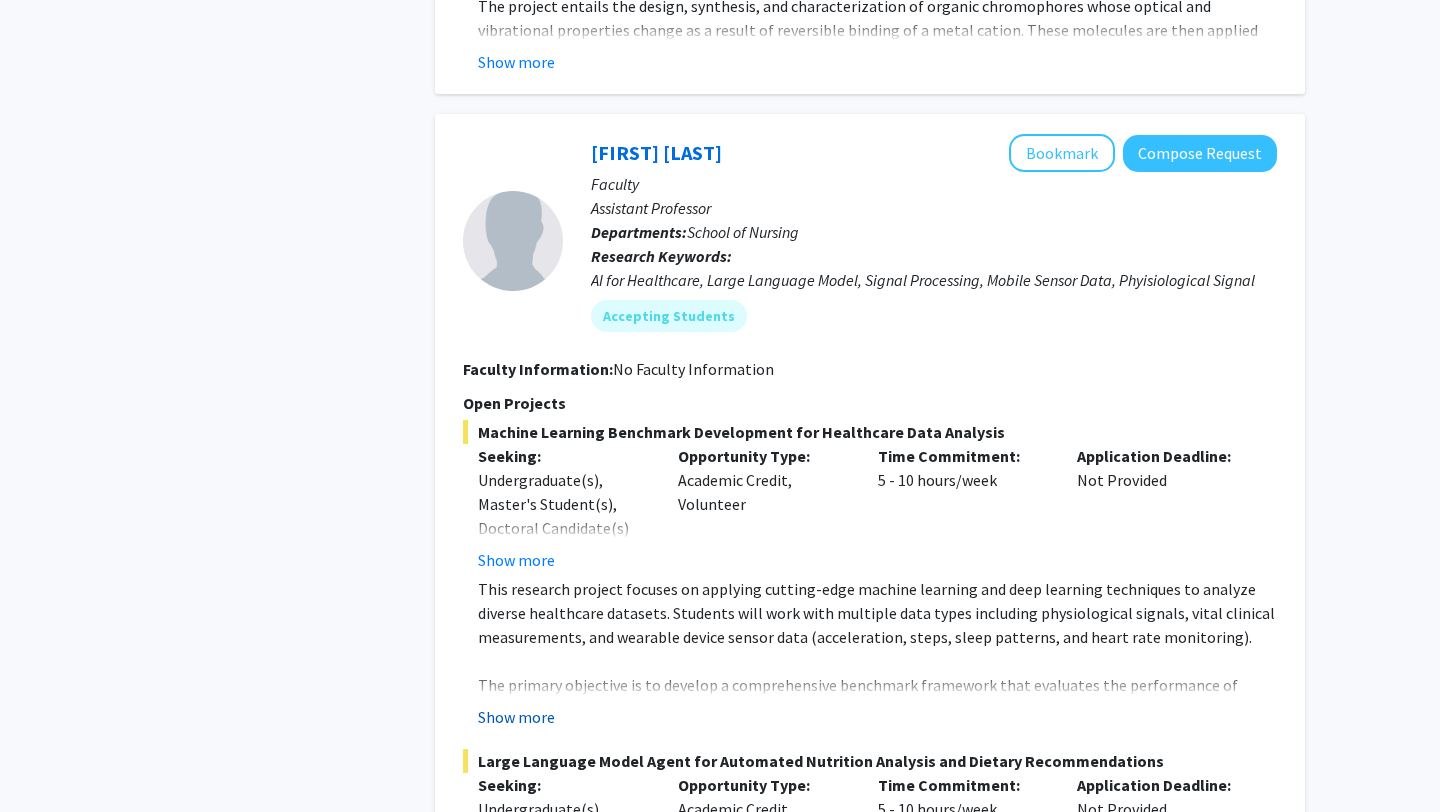 click on "Show more" 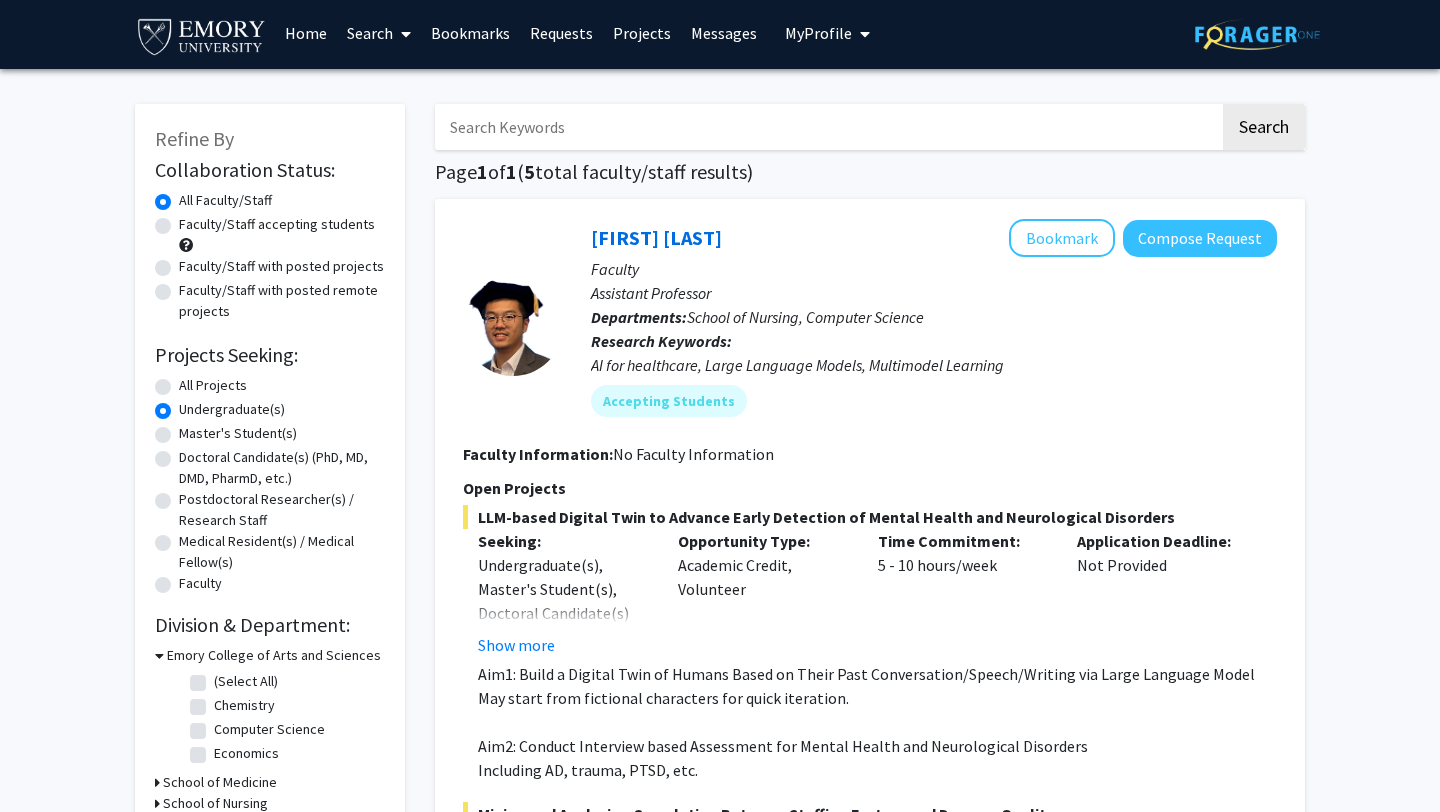 scroll, scrollTop: 0, scrollLeft: 0, axis: both 